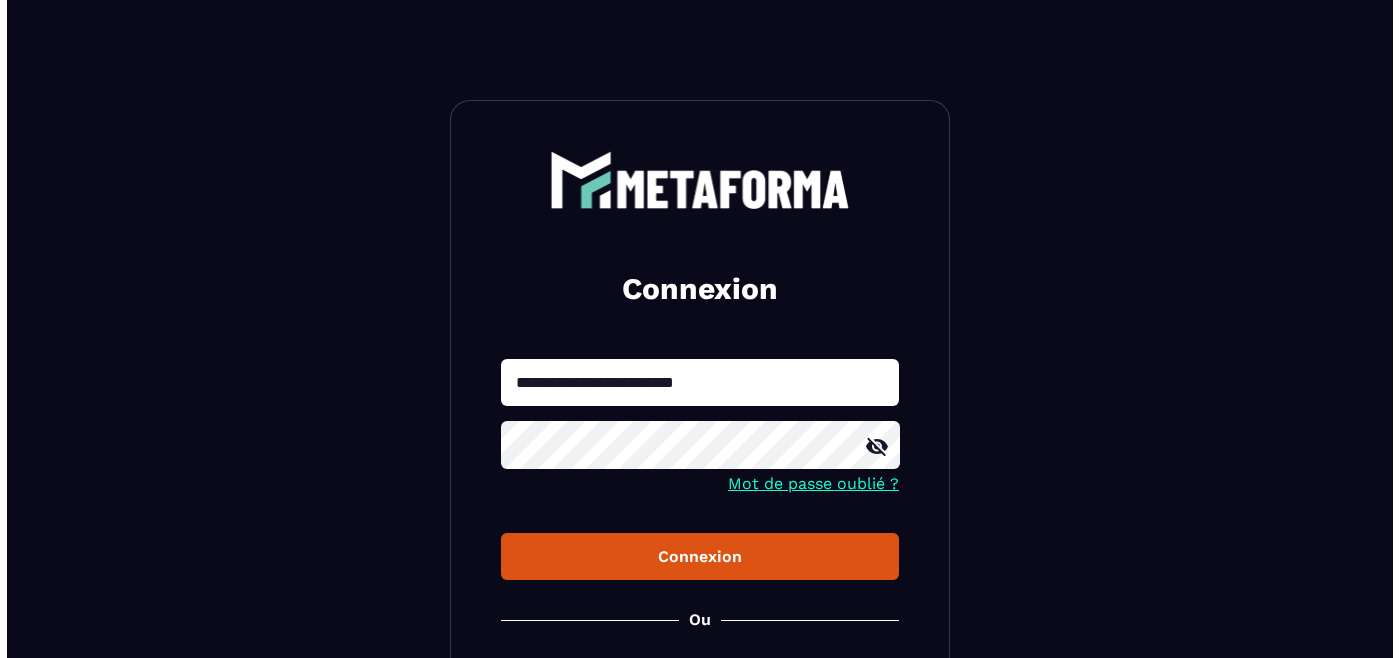 scroll, scrollTop: 0, scrollLeft: 0, axis: both 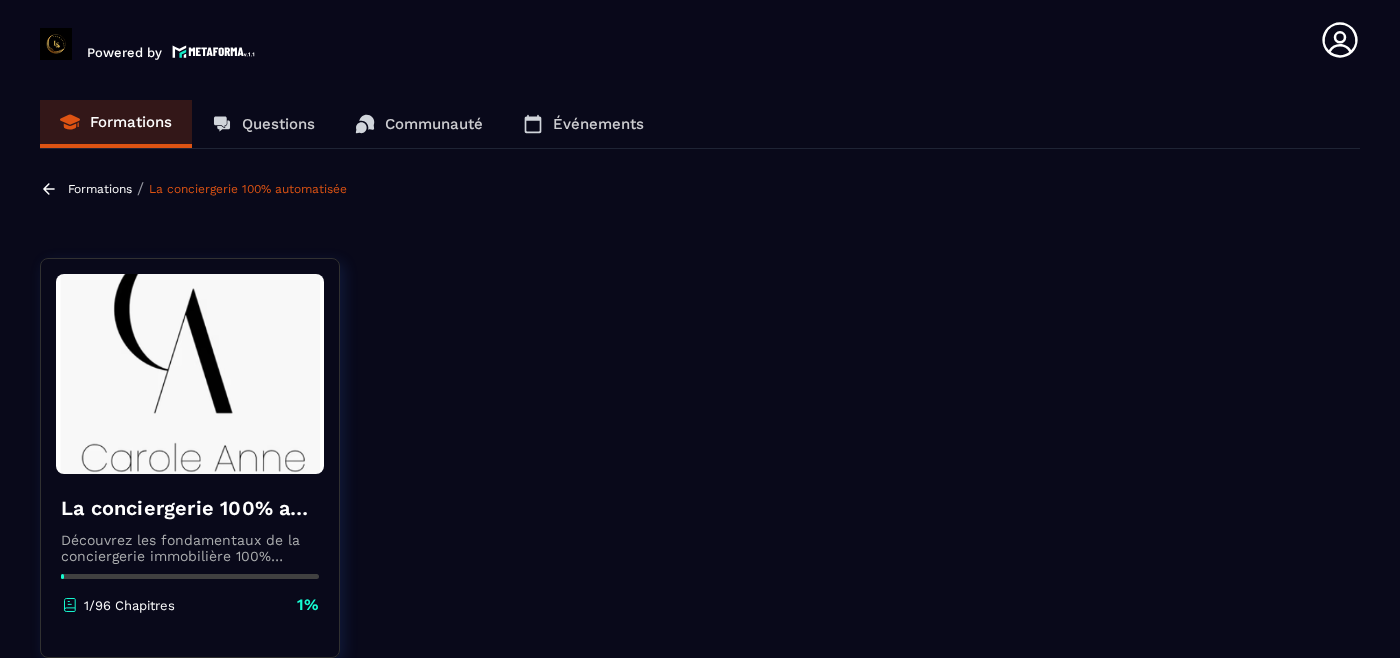 click on "La conciergerie 100% automatisée Découvrez les fondamentaux de la conciergerie immobilière 100% automatisée.
Cette formation est conçue pour vous permettre de lancer et maîtriser votre activité de conciergerie en toute simplicité.
Vous apprendrez :
✅ Les bases essentielles de la conciergerie pour démarrer sereinement.
✅ Les outils incontournables pour gérer vos clients et vos biens de manière efficace.
✅ L'automatisation des tâches répétitives pour gagner un maximum de temps au quotidien.
Objectif : Vous fournir toutes les clés pour créer une activité rentable et automatisée, tout en gardant du temps pour vous. 1/96 Chapitres 1%  Programme du cours 0% Session 1:  Bienvenue au sein de la formation LCA 3 les leçons Vidéo de bienvenue Lire Vidéo de présentation Lire Mindset Entrepreneur Lire 0% Session 2:  Votre conciergerie de A à Z 2 les leçons Votre conciergerie de A à Z Lire Quels types de biens cibler Lire 0% Session 3:  Etude de marché 4 les leçons Lire Lire Lire" at bounding box center (700, 4244) 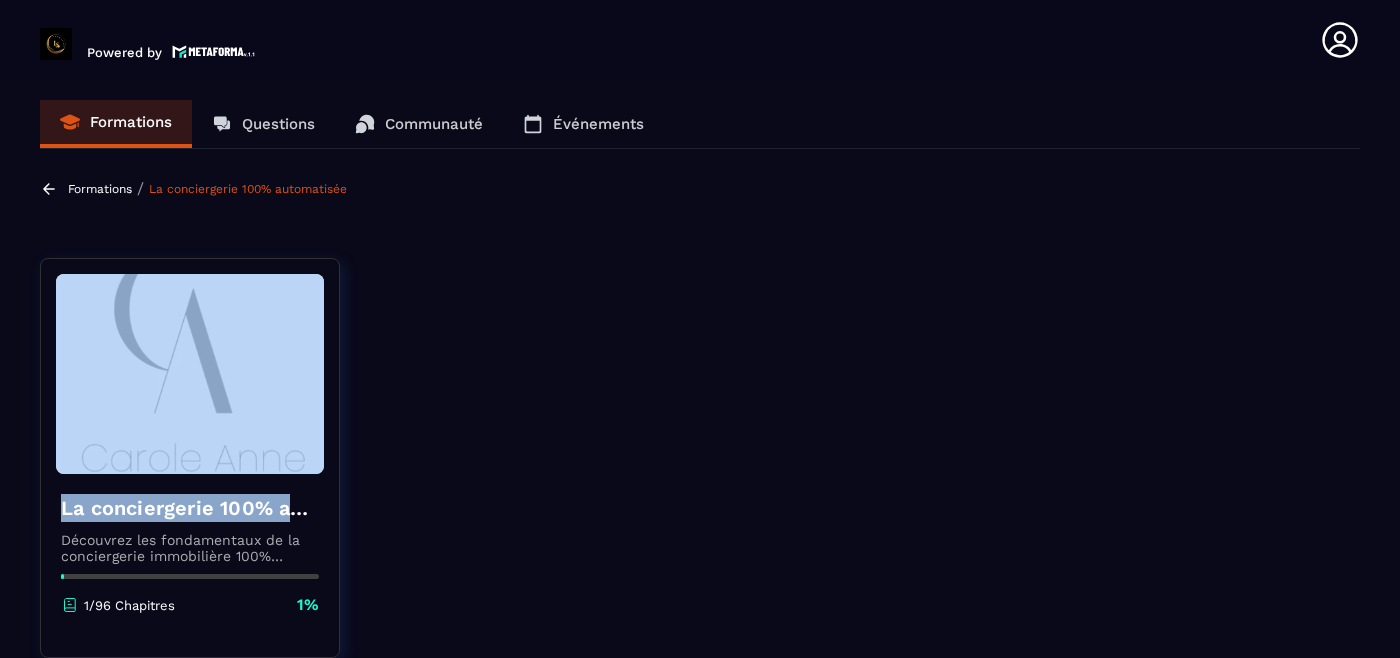 drag, startPoint x: 332, startPoint y: 450, endPoint x: 340, endPoint y: 488, distance: 38.832977 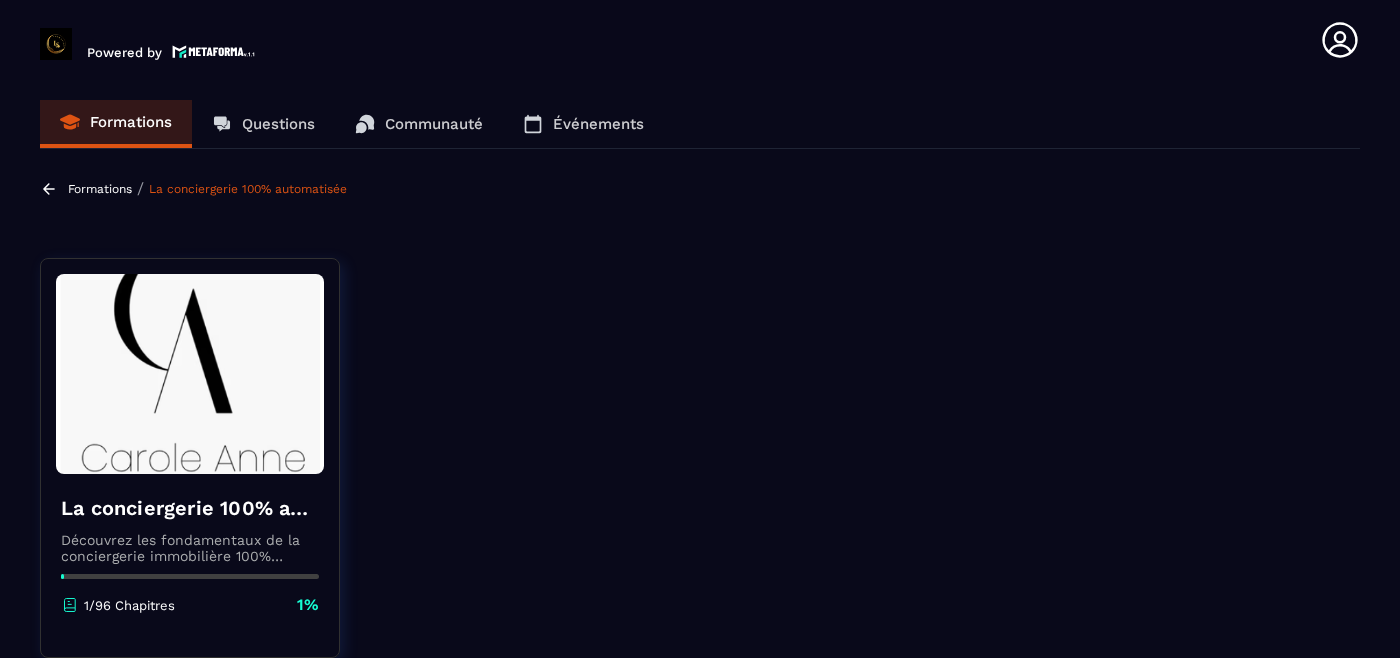 drag, startPoint x: 1384, startPoint y: 223, endPoint x: 1393, endPoint y: 308, distance: 85.47514 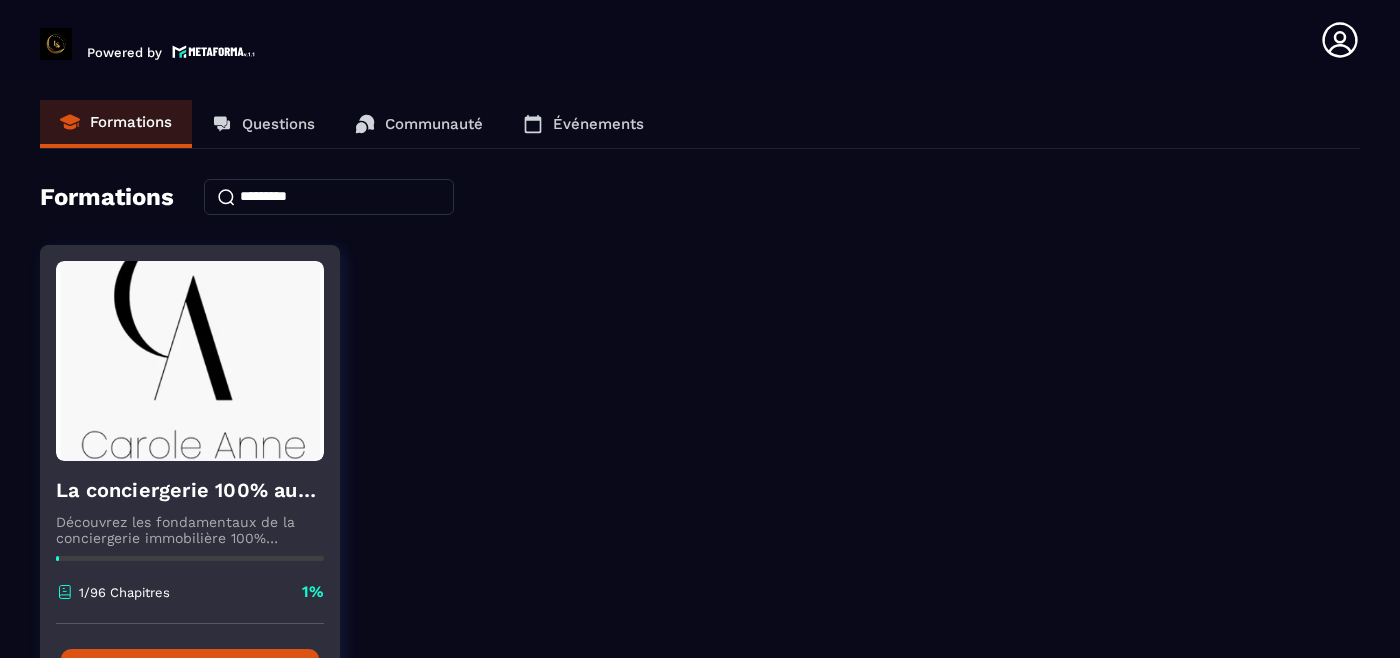 click 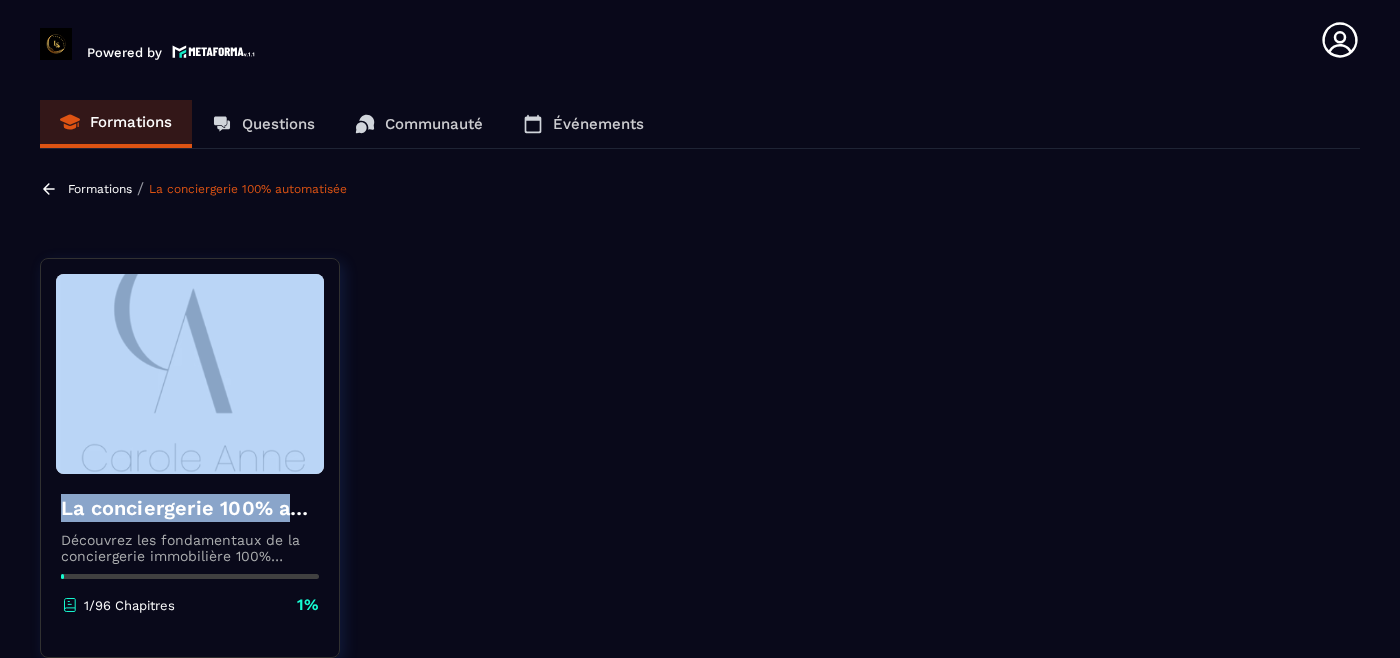 drag, startPoint x: 328, startPoint y: 514, endPoint x: 336, endPoint y: 459, distance: 55.578773 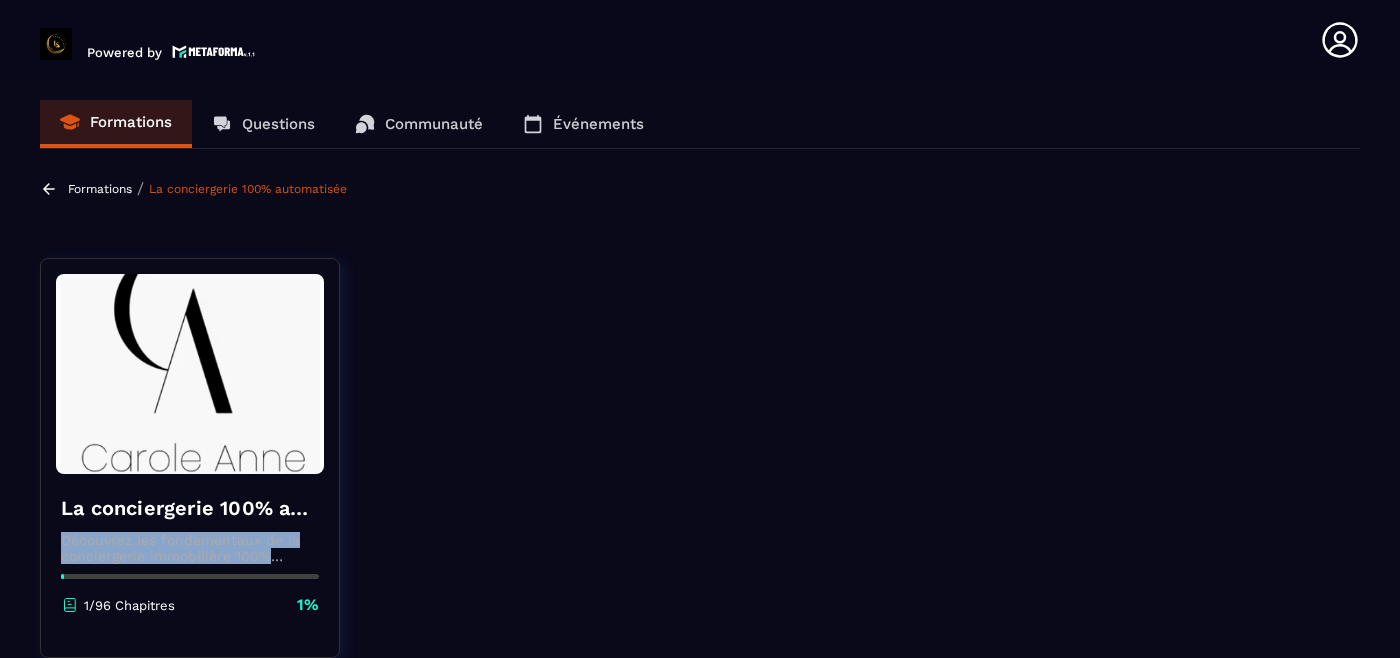 drag, startPoint x: 69, startPoint y: 610, endPoint x: 412, endPoint y: 498, distance: 360.82266 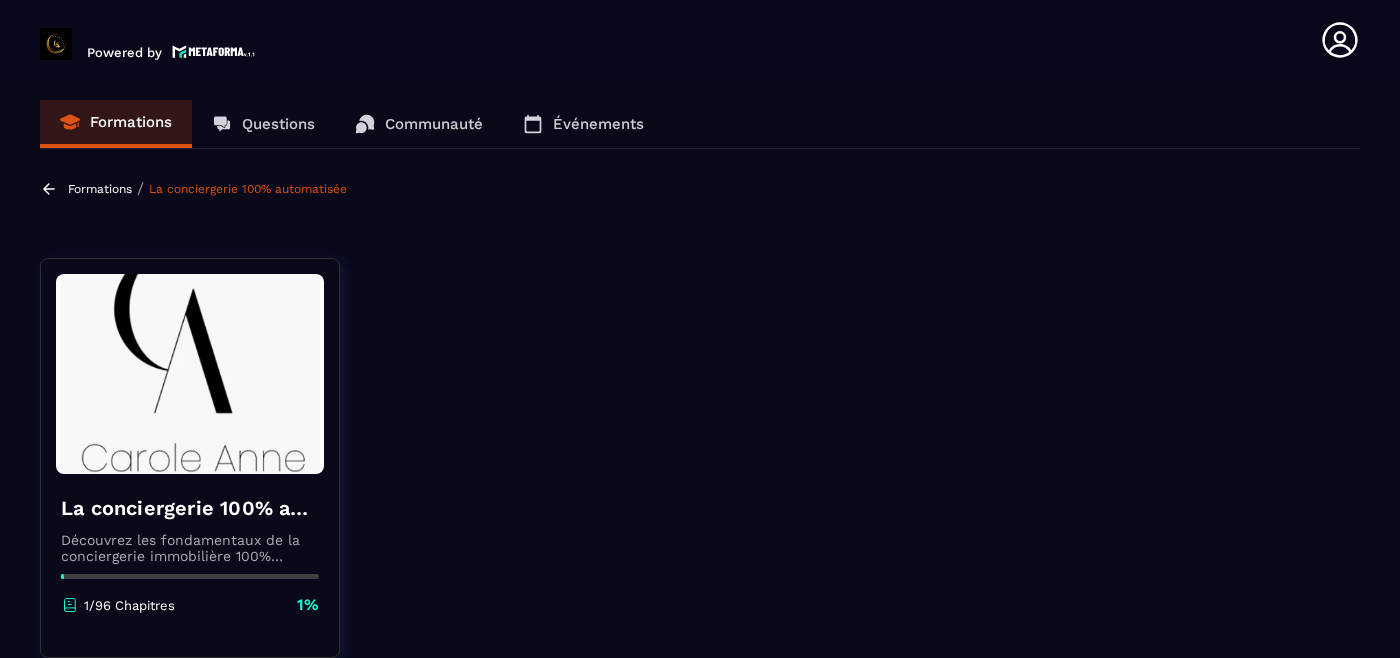 click on "Questions" at bounding box center (278, 124) 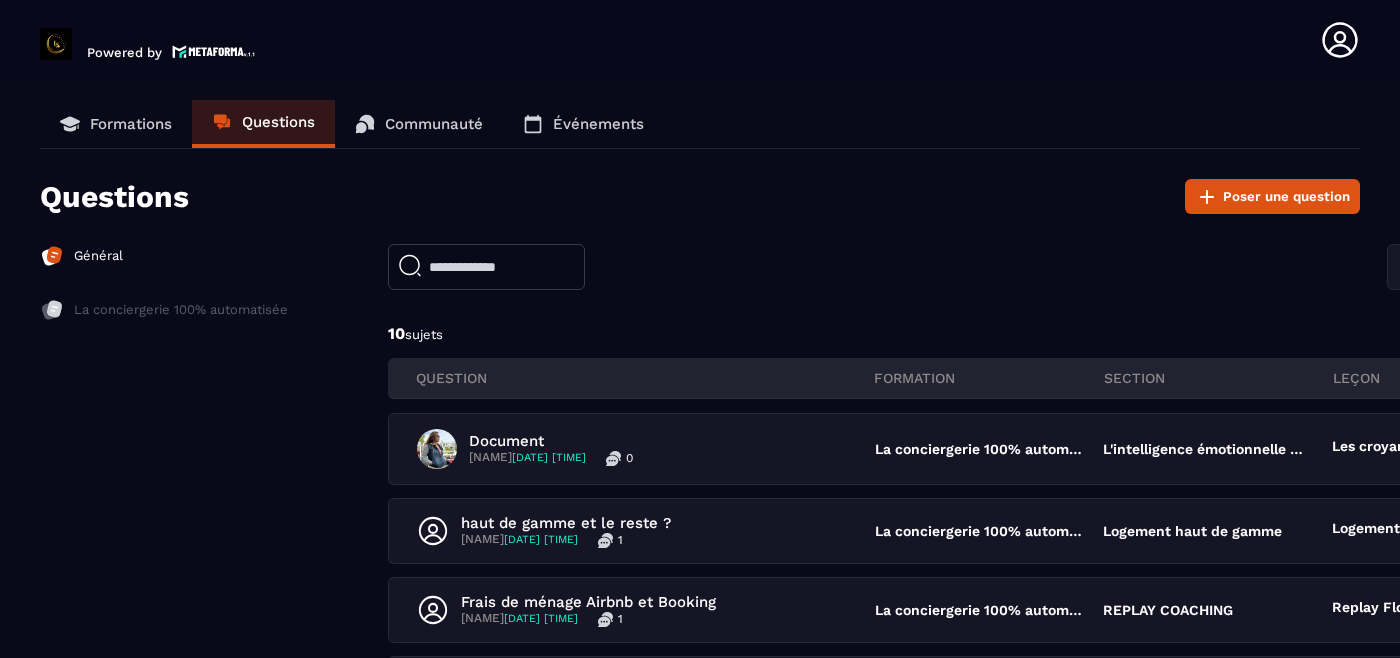 click on "Formations" at bounding box center (131, 124) 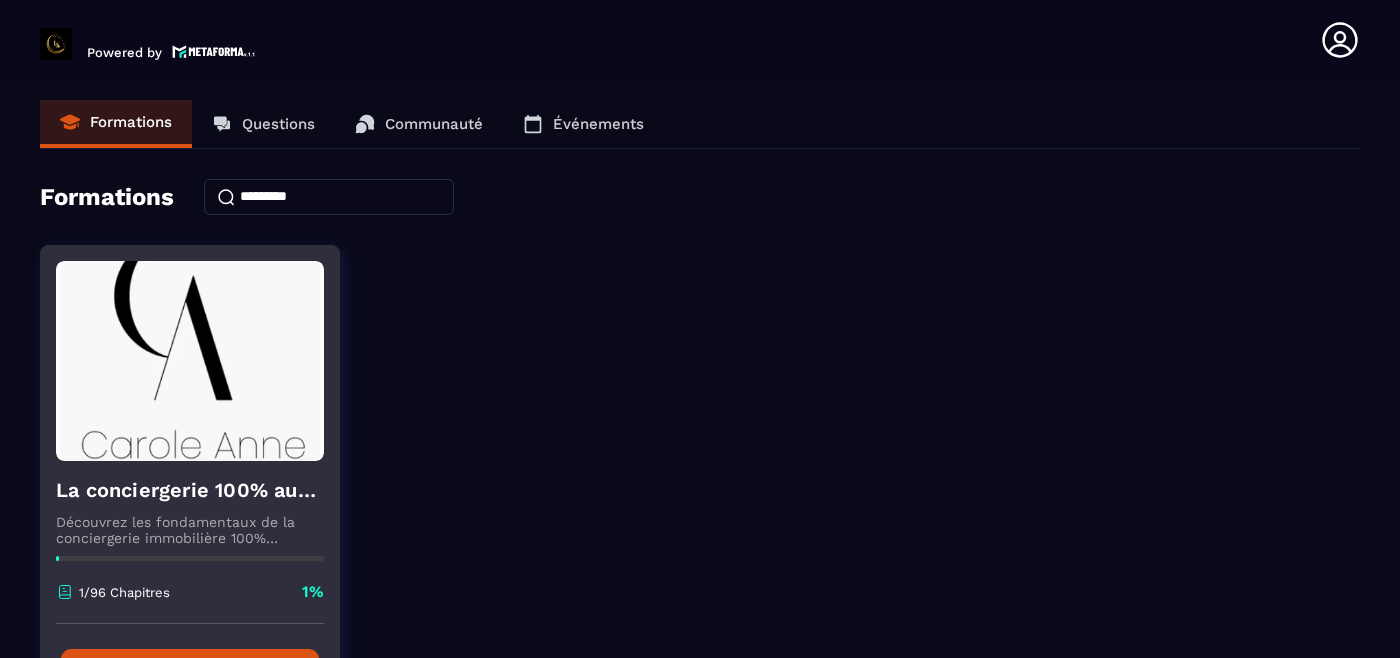 click 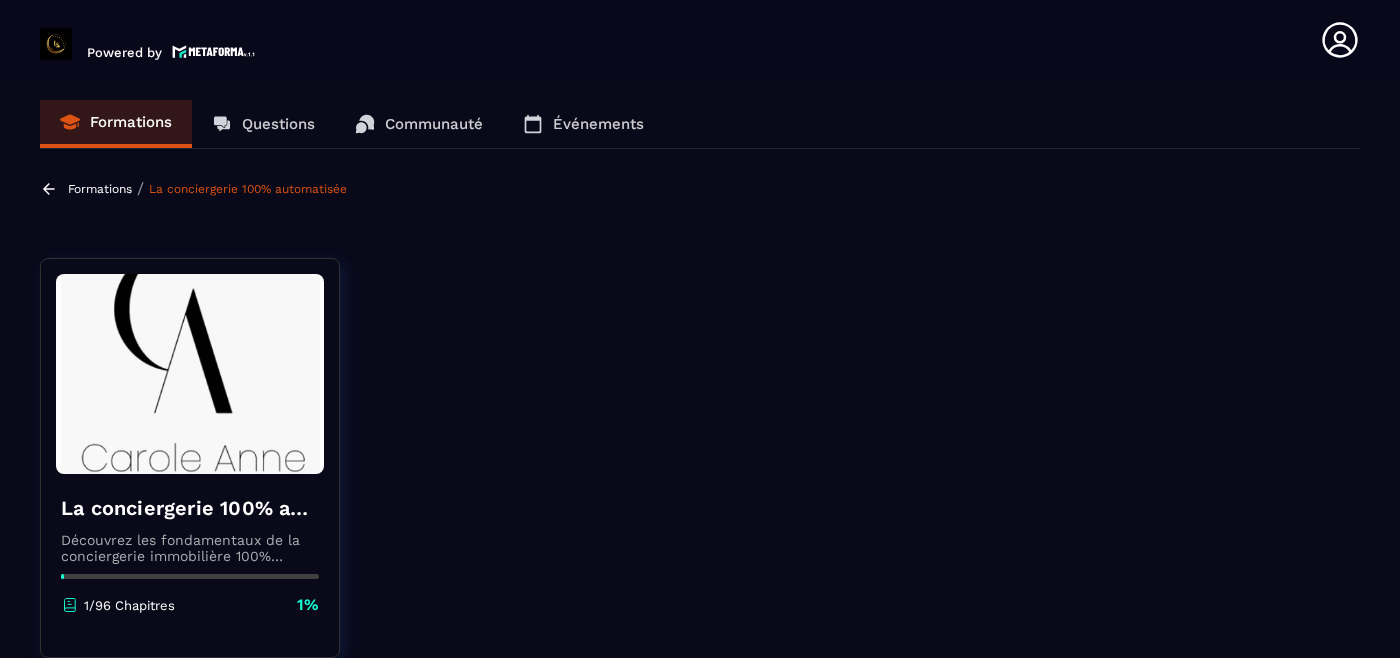 drag, startPoint x: 336, startPoint y: 446, endPoint x: 329, endPoint y: 402, distance: 44.553337 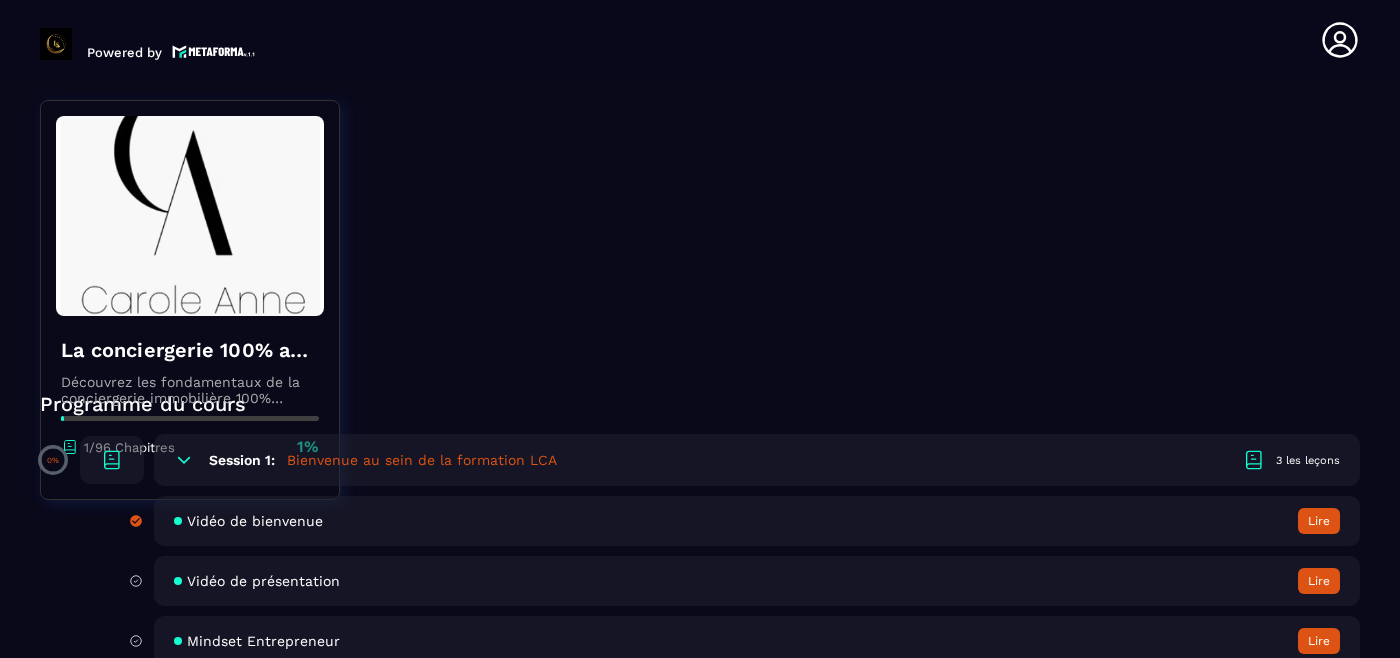 scroll, scrollTop: 327, scrollLeft: 0, axis: vertical 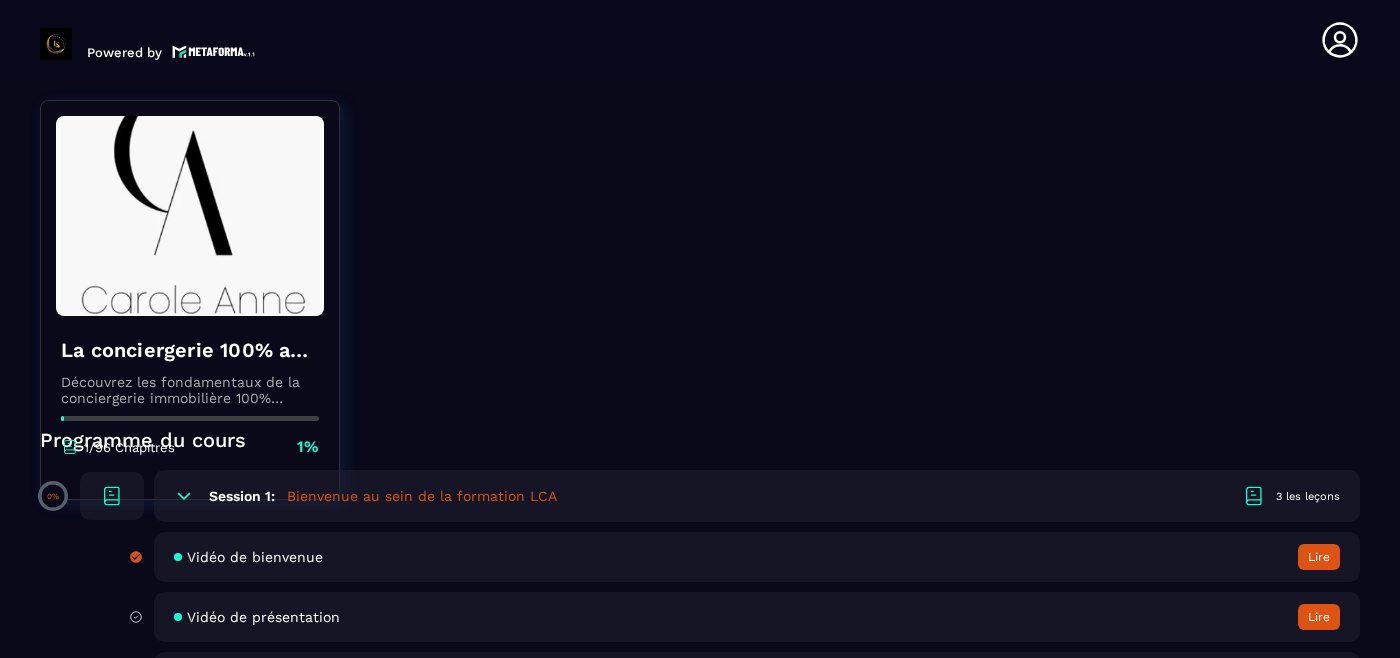 click 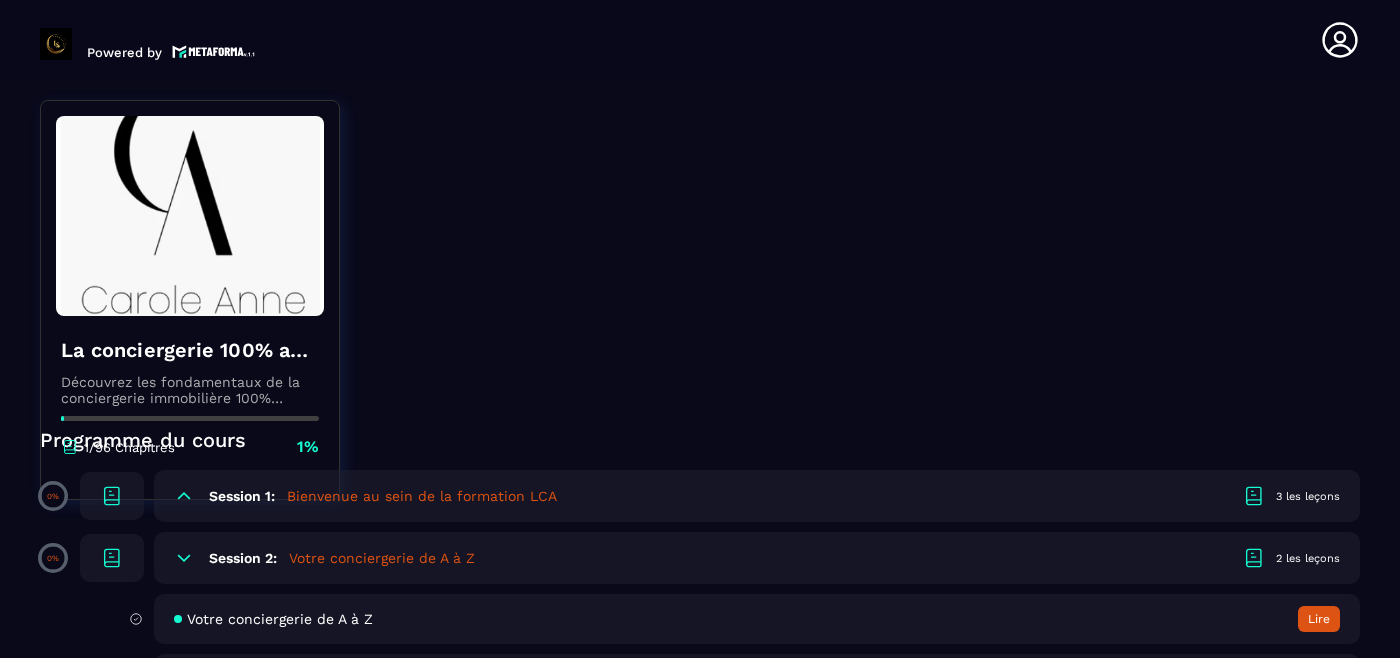click 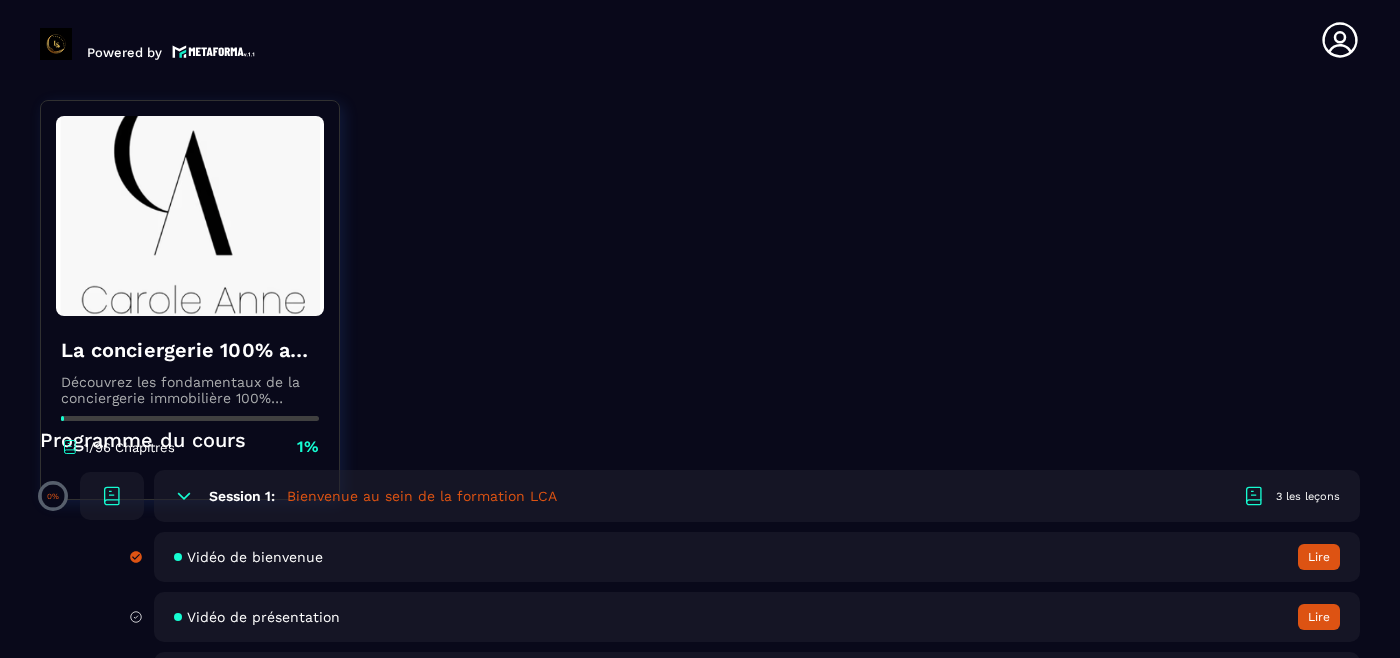 click on "Vidéo de bienvenue" at bounding box center [255, 557] 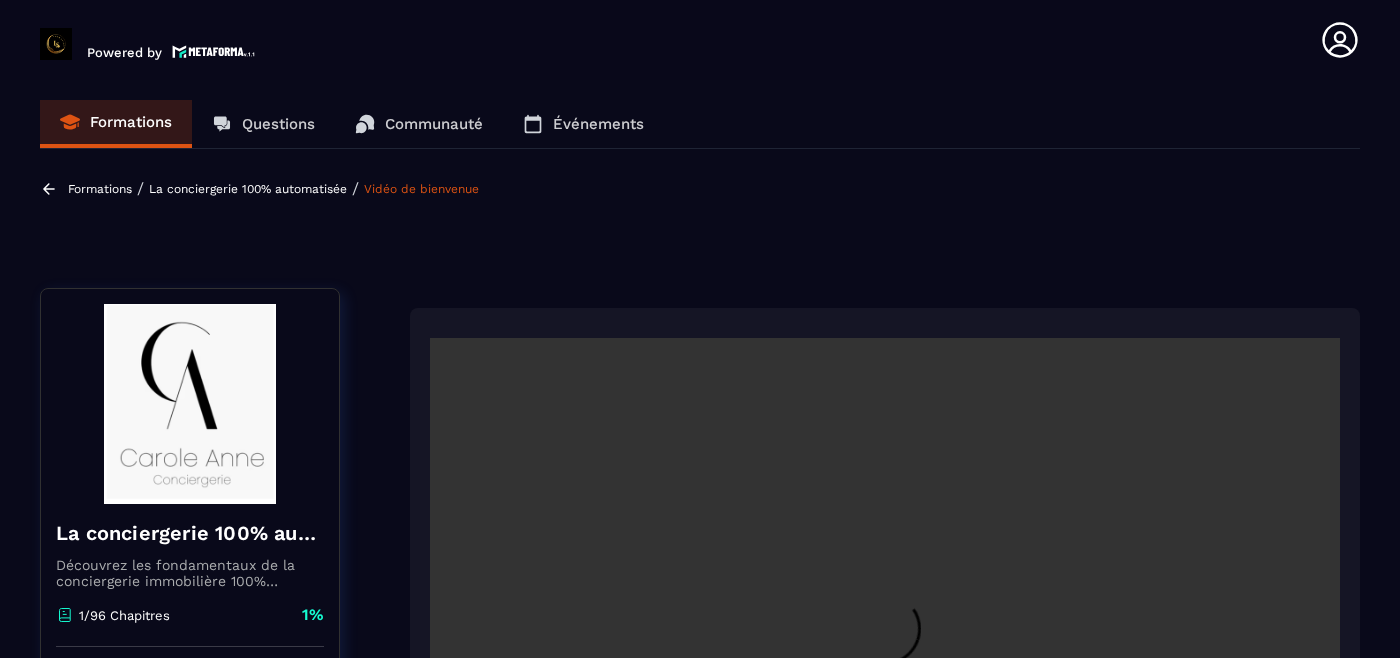 scroll, scrollTop: 170, scrollLeft: 0, axis: vertical 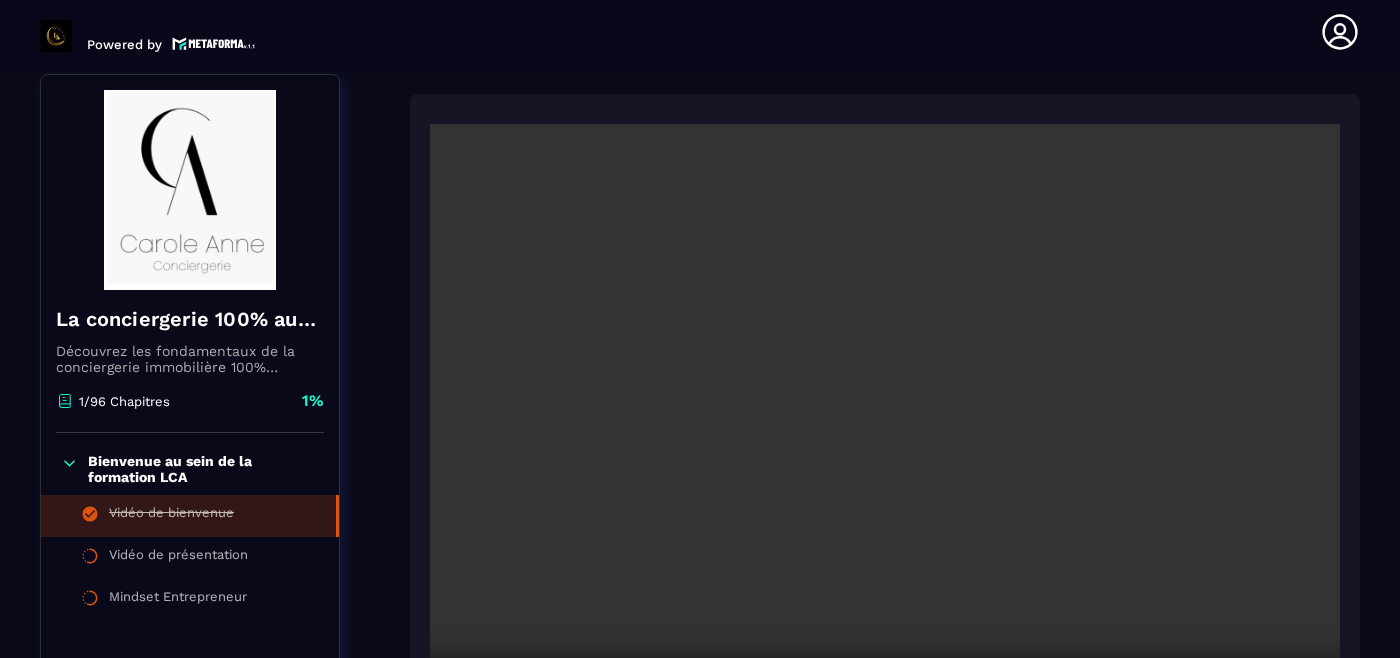 drag, startPoint x: 1374, startPoint y: 220, endPoint x: 1364, endPoint y: 342, distance: 122.40915 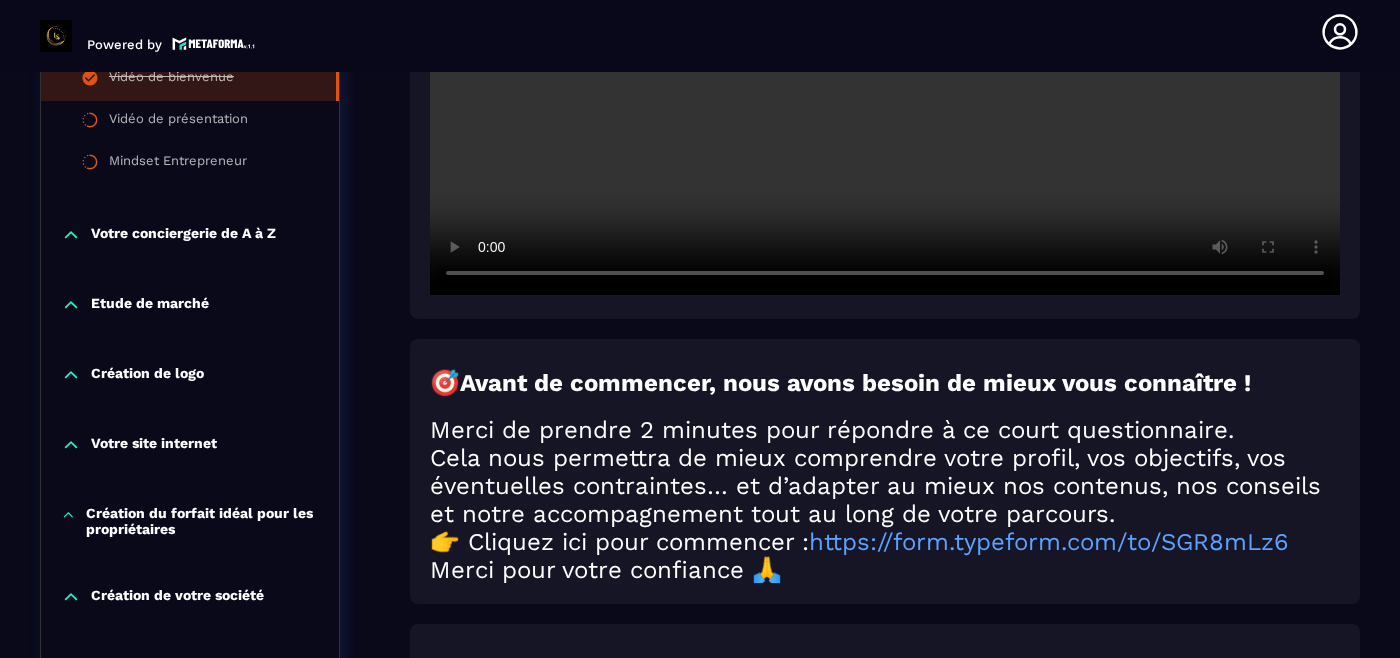 scroll, scrollTop: 606, scrollLeft: 0, axis: vertical 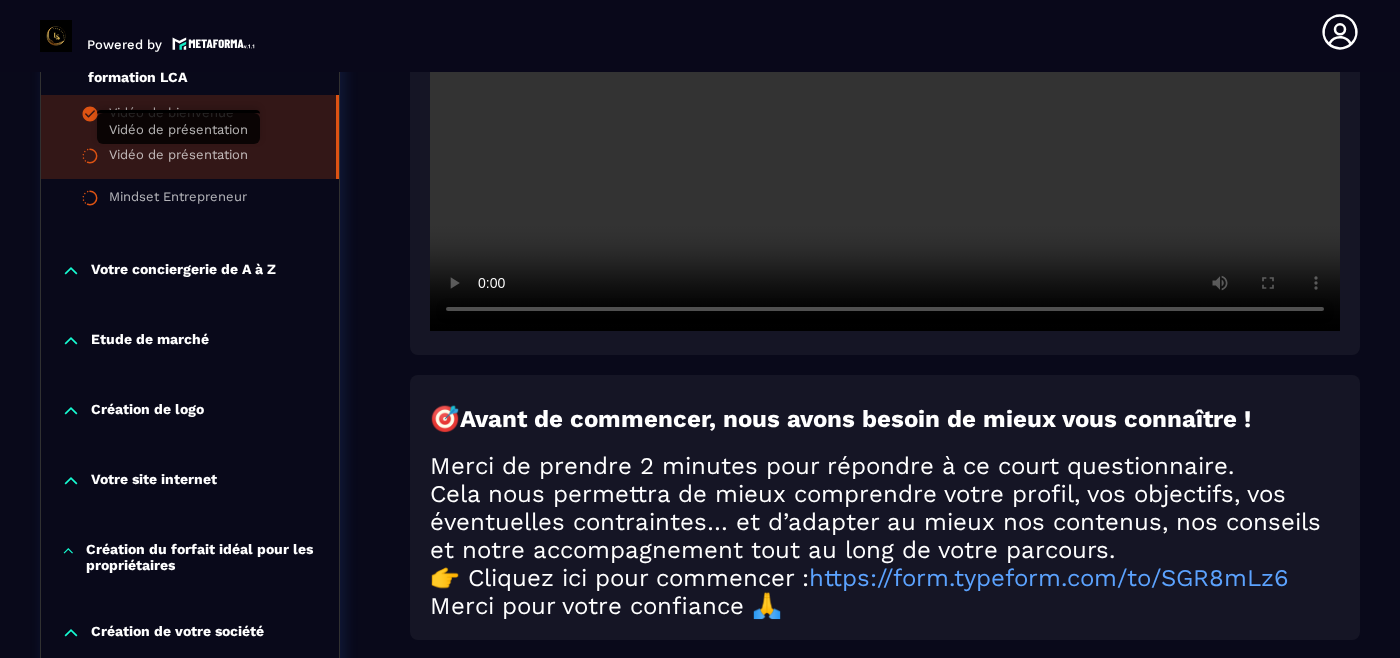 click on "Vidéo de présentation" at bounding box center [178, 158] 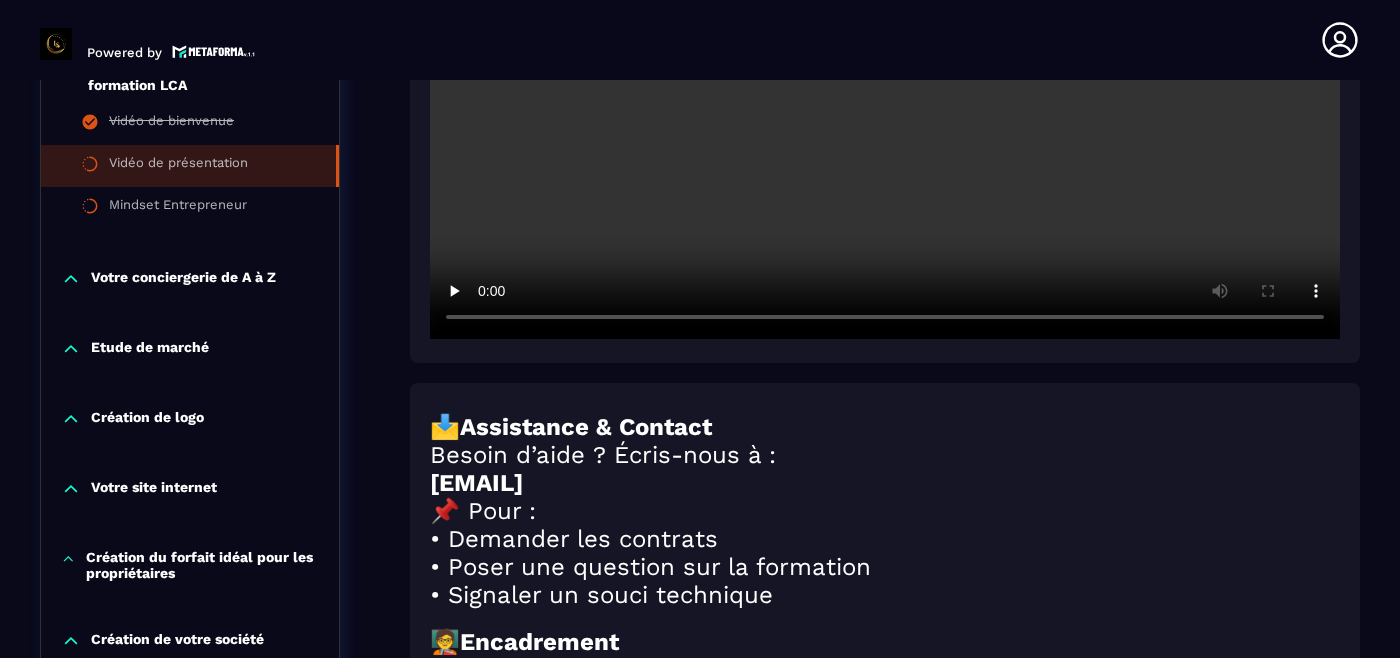 scroll, scrollTop: 8, scrollLeft: 0, axis: vertical 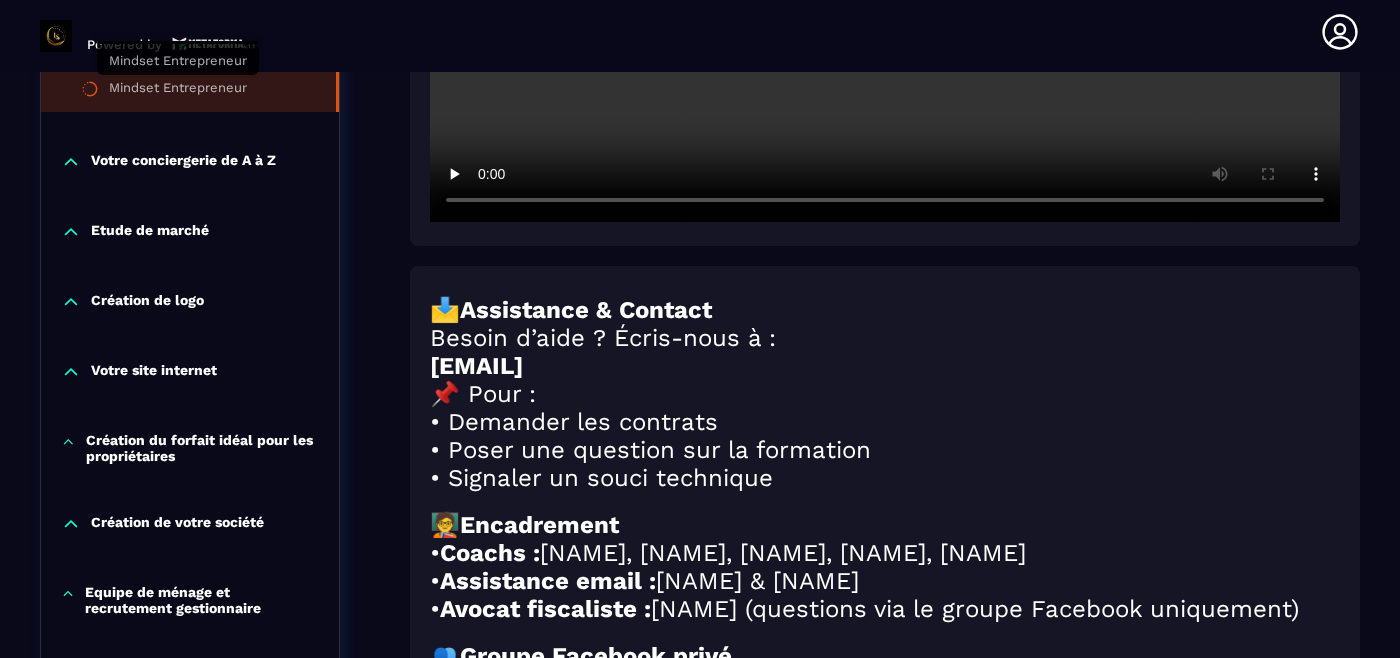 click on "Mindset Entrepreneur" at bounding box center [178, 91] 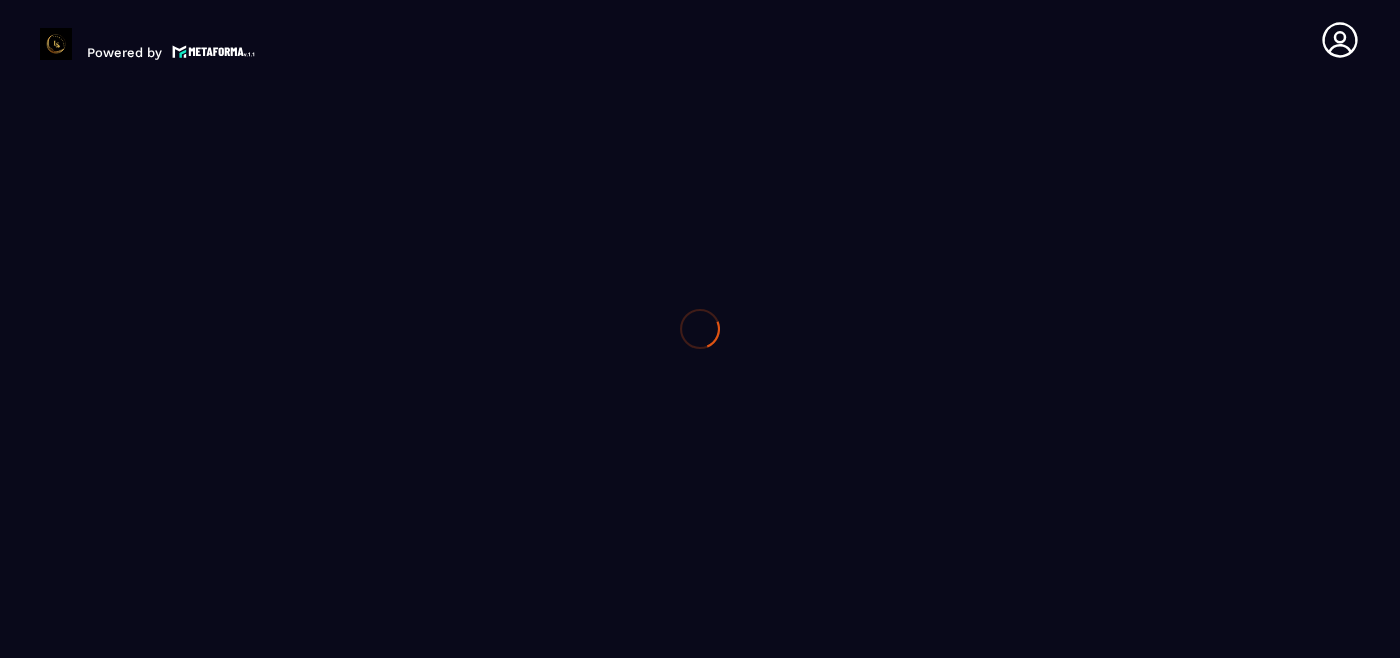 scroll, scrollTop: 0, scrollLeft: 0, axis: both 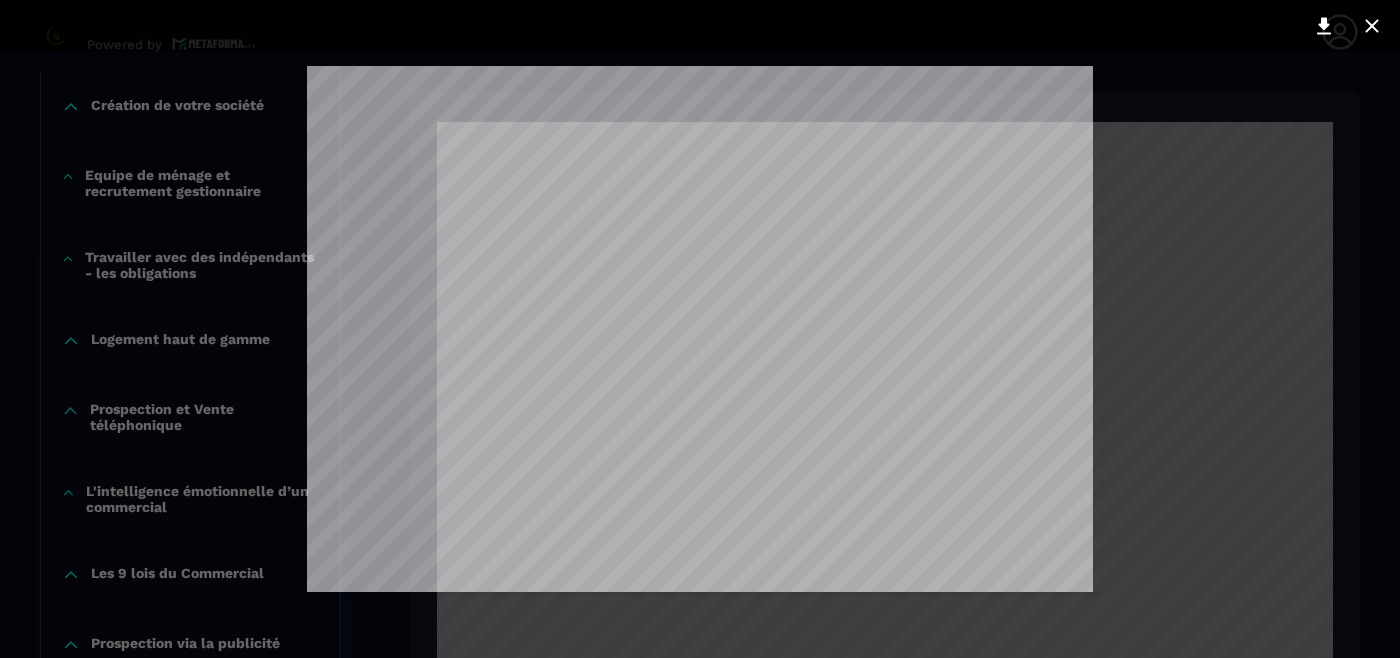 click at bounding box center (700, 329) 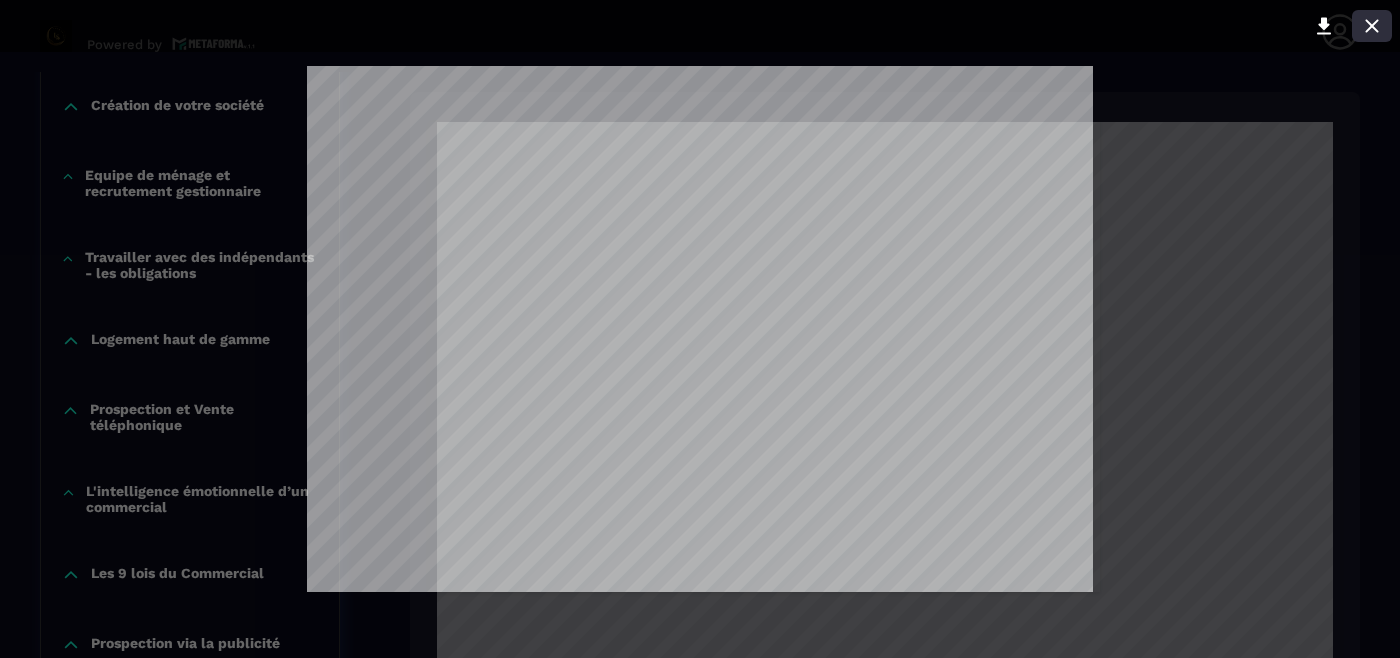 click 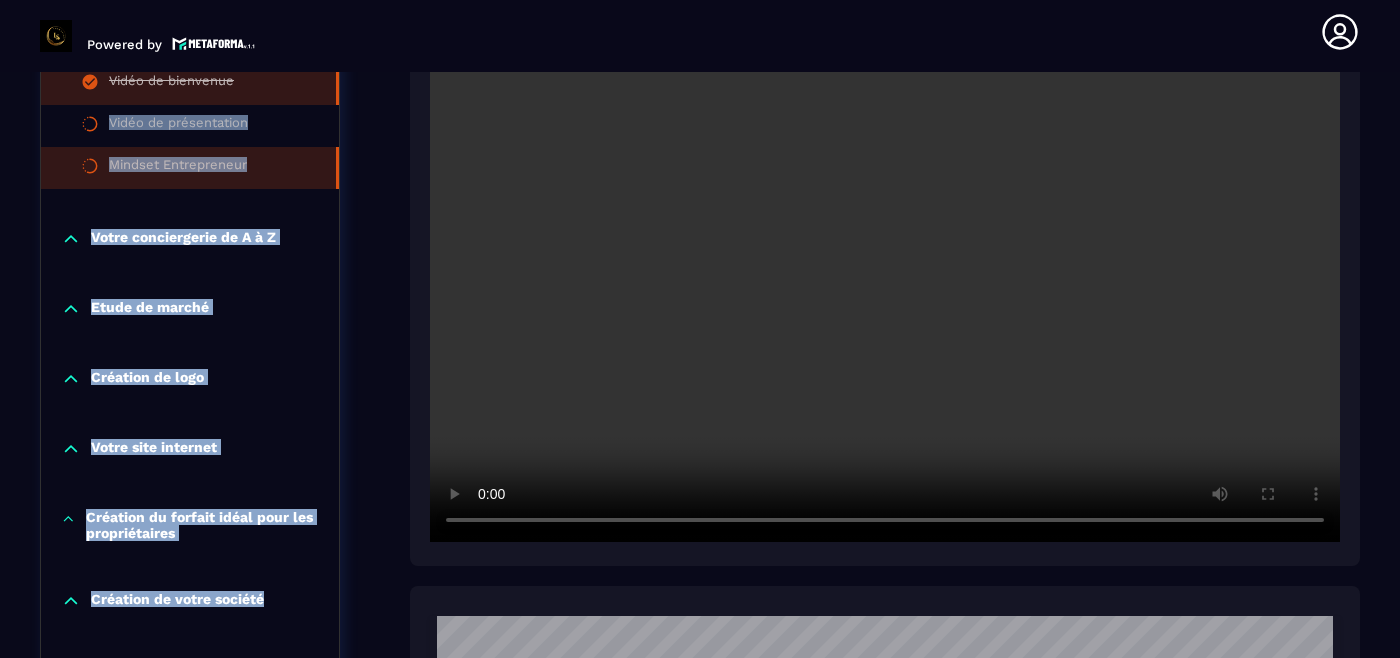 scroll, scrollTop: 601, scrollLeft: 0, axis: vertical 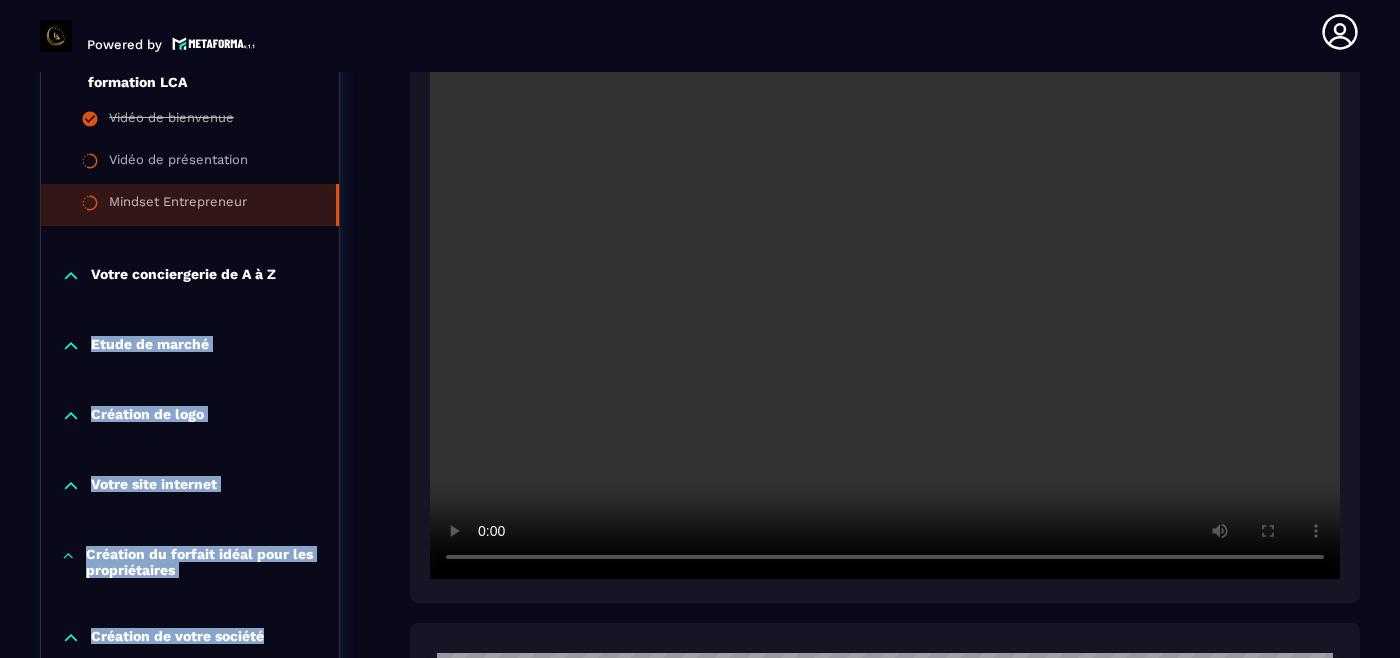 drag, startPoint x: 317, startPoint y: 144, endPoint x: 336, endPoint y: 332, distance: 188.95767 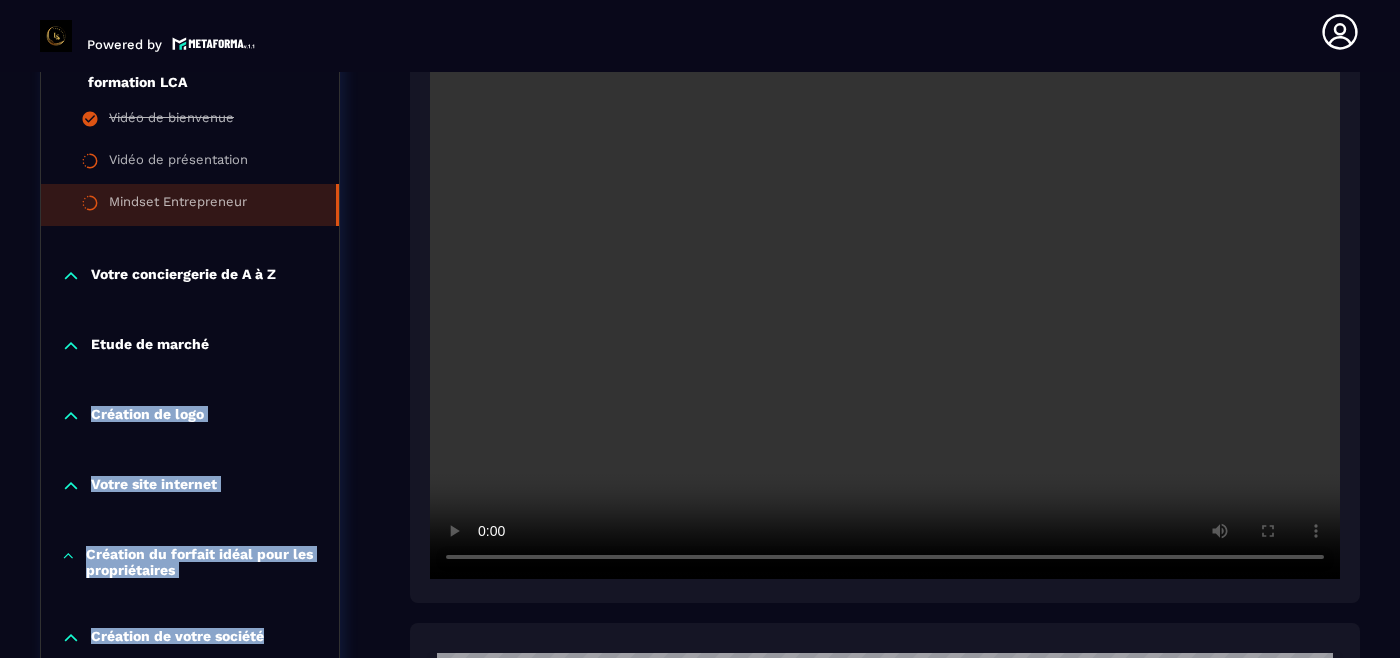 click on "Création de logo" 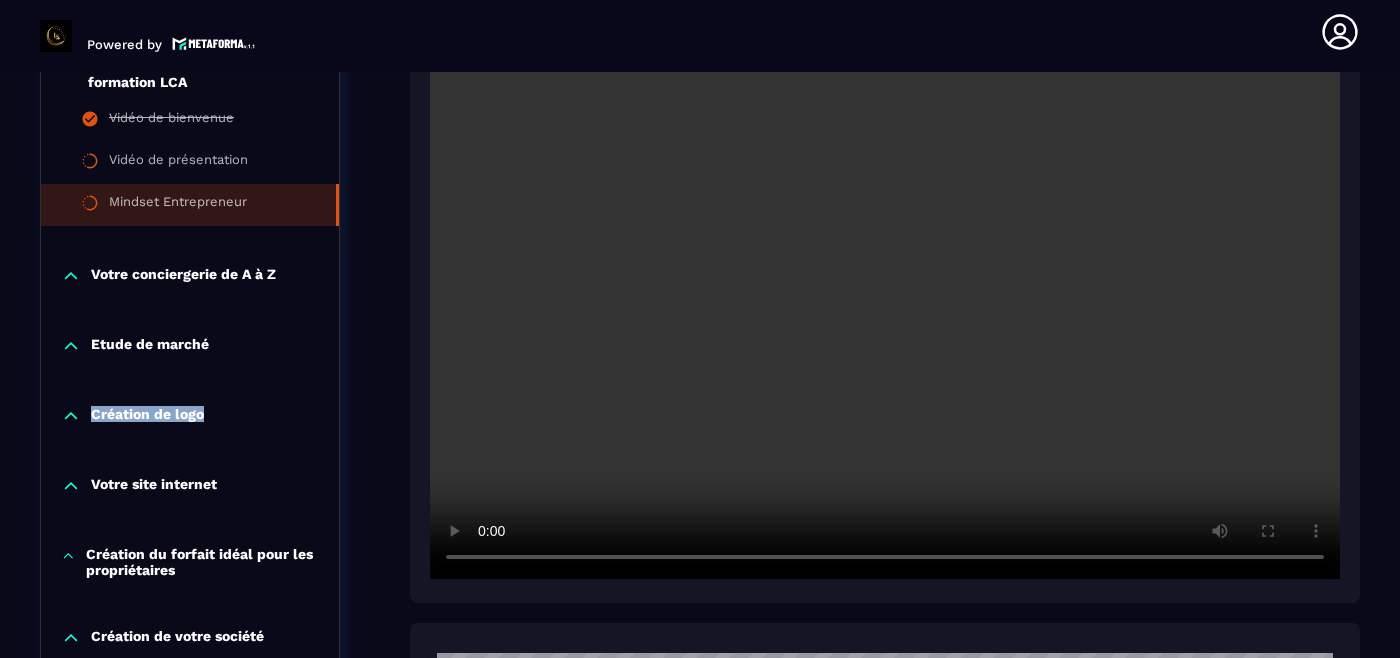 drag, startPoint x: 322, startPoint y: 426, endPoint x: 309, endPoint y: 362, distance: 65.30697 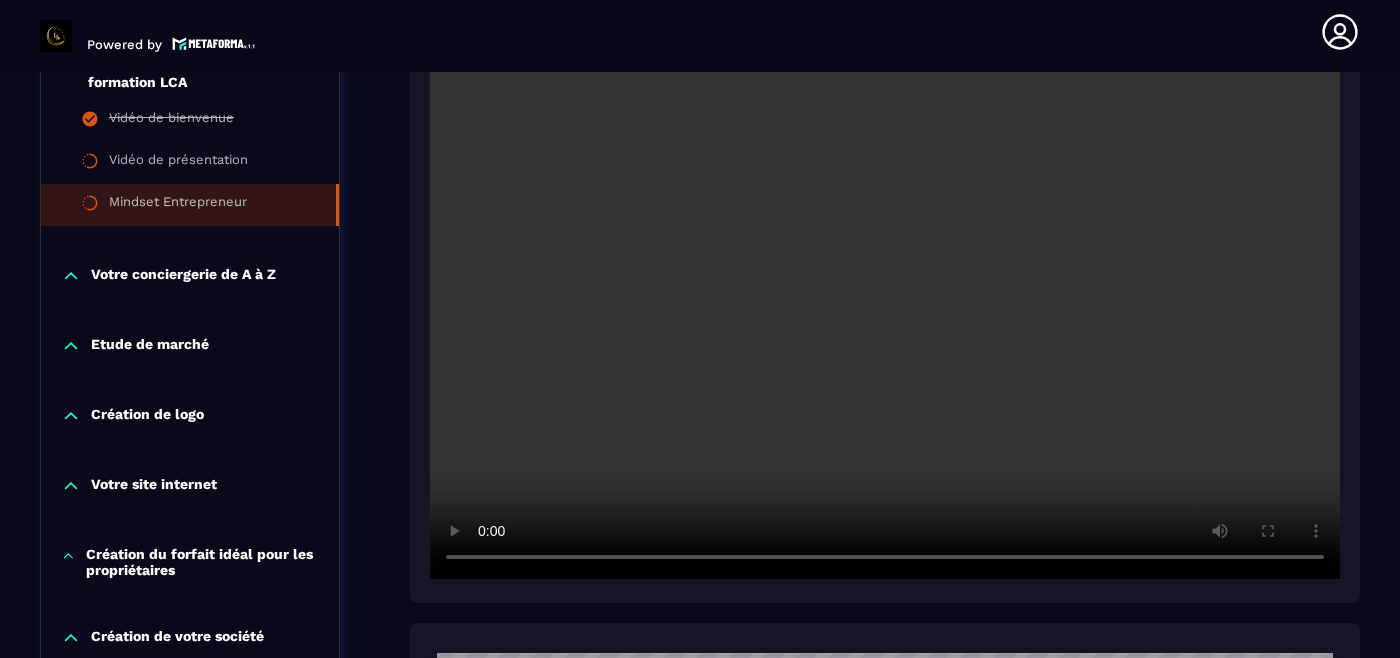 click on "Votre conciergerie de A à Z" at bounding box center (183, 276) 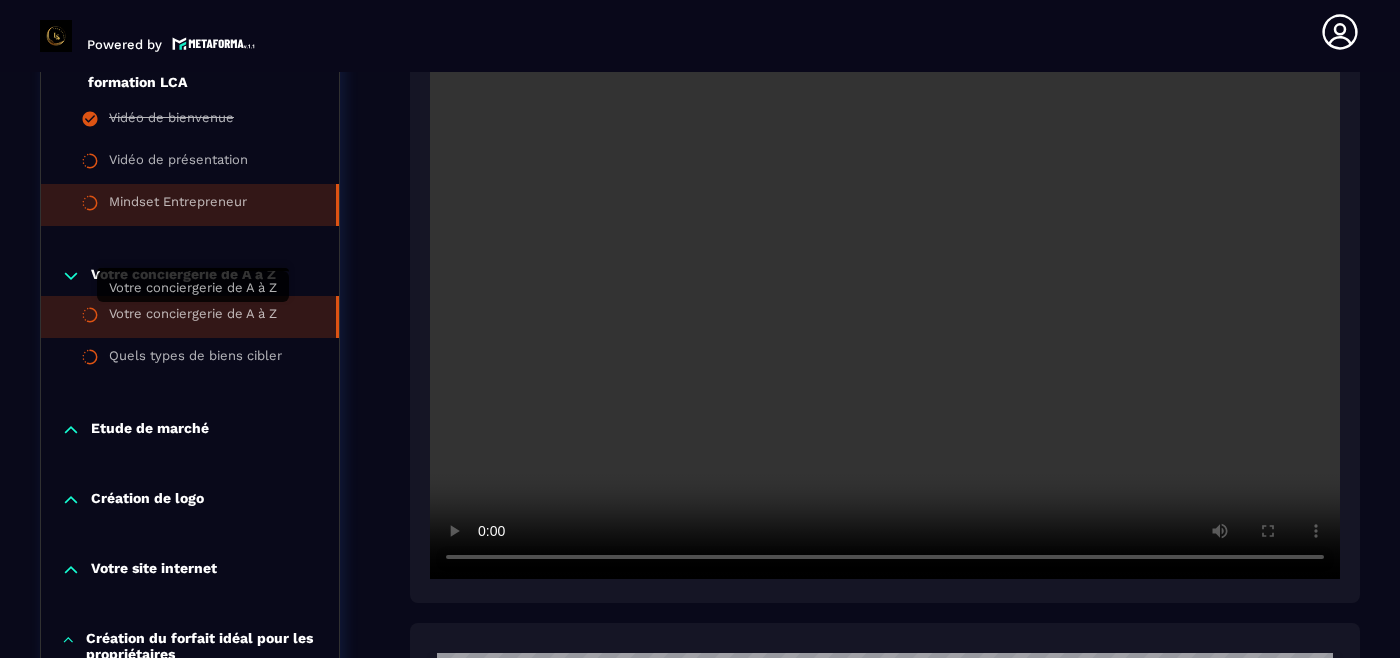 click on "Votre conciergerie de A à Z" at bounding box center [193, 317] 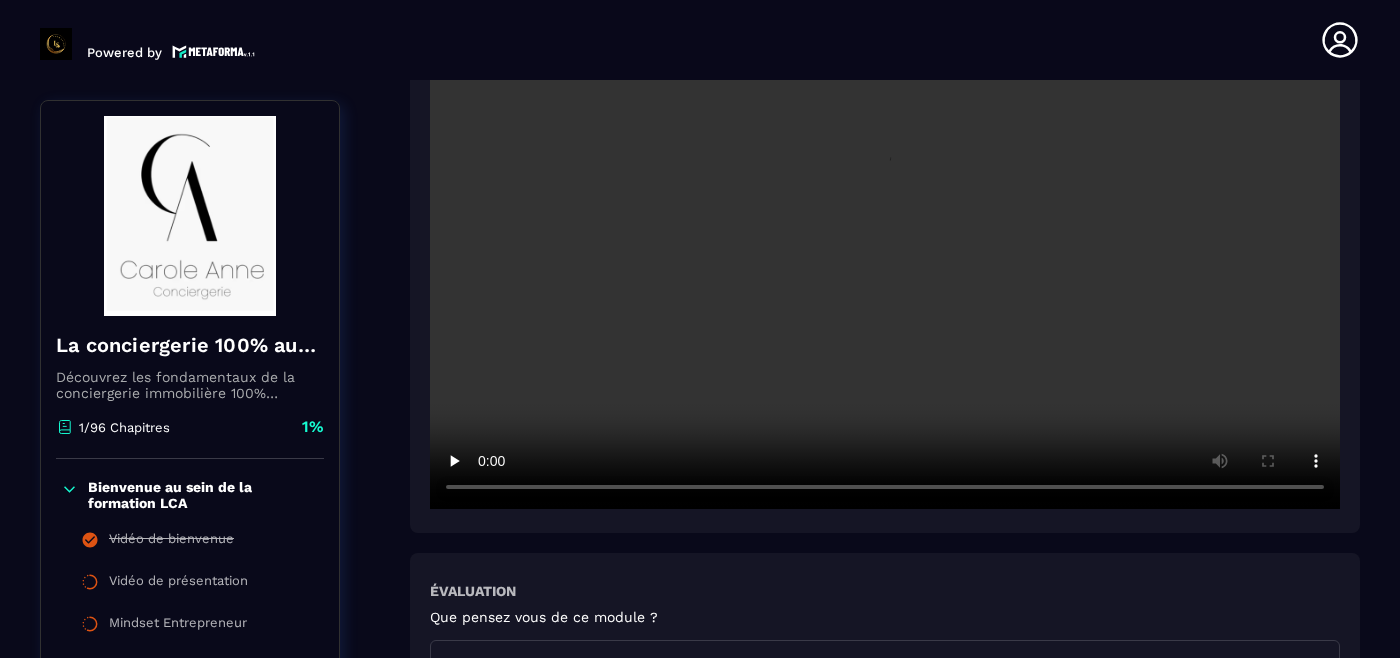 scroll, scrollTop: 8, scrollLeft: 0, axis: vertical 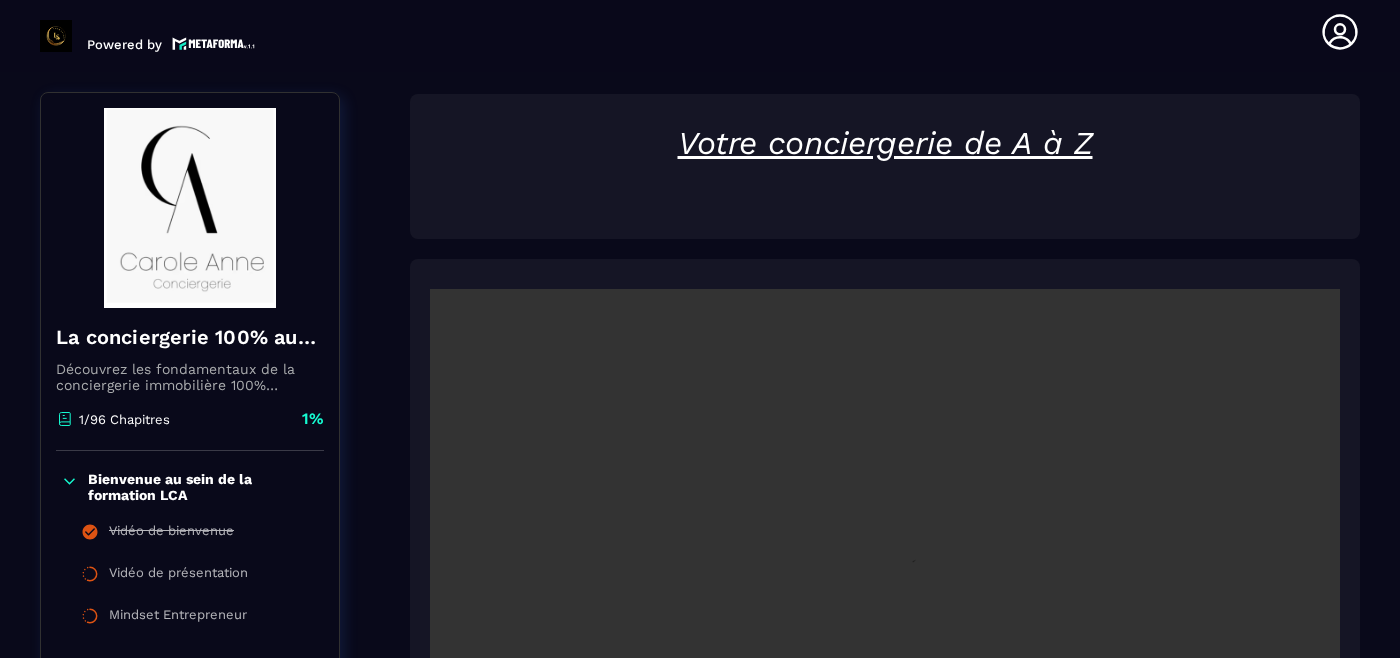 click 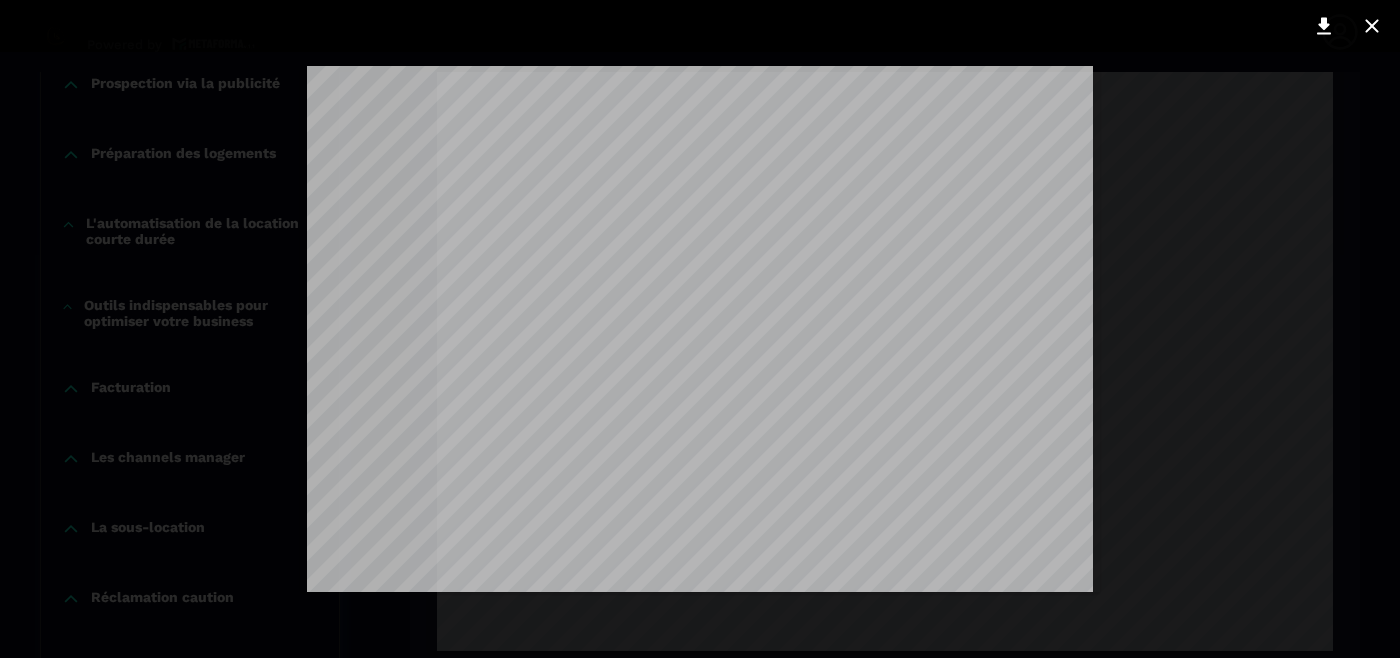 scroll, scrollTop: 2573, scrollLeft: 0, axis: vertical 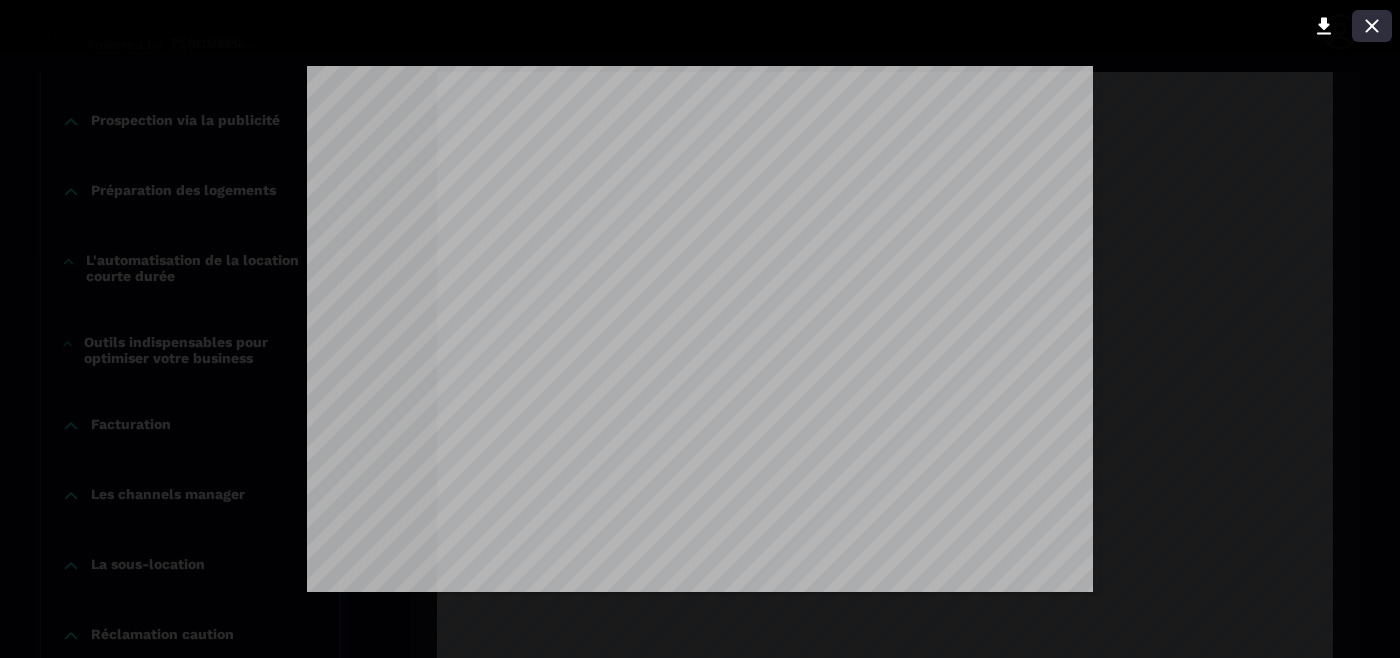 click 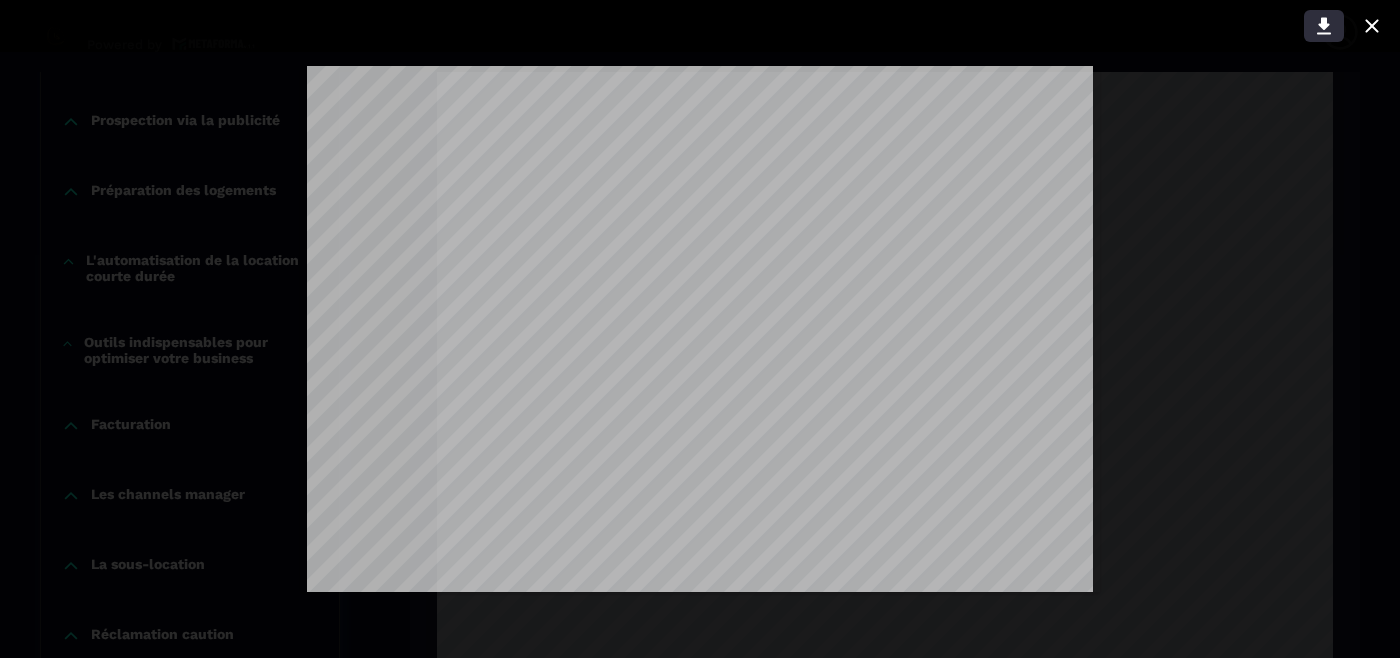 click 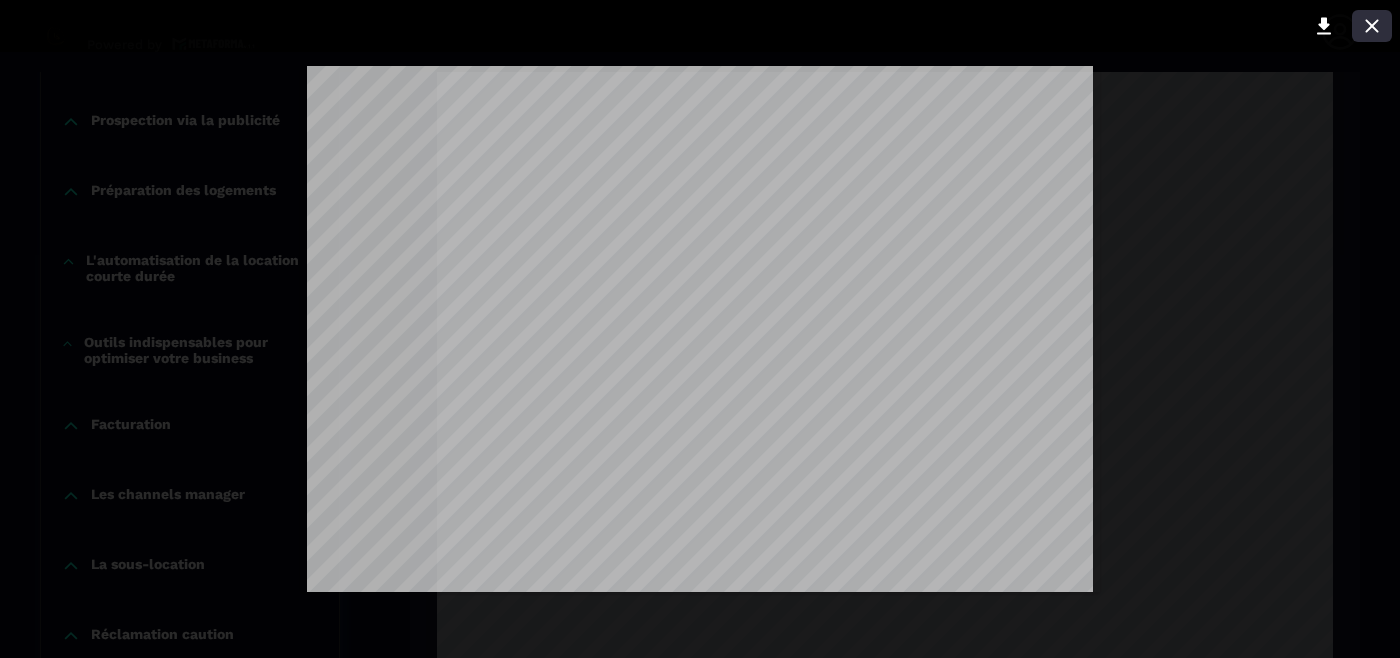 click 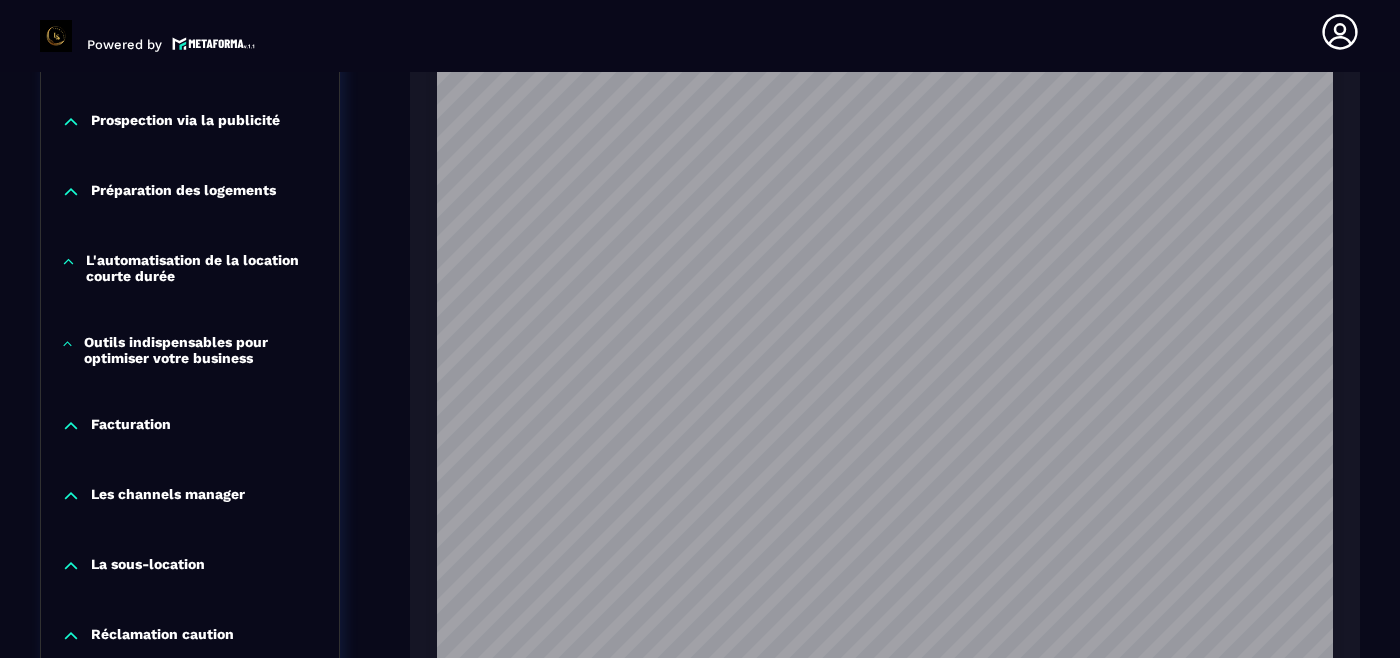 drag, startPoint x: 316, startPoint y: 170, endPoint x: 317, endPoint y: 192, distance: 22.022715 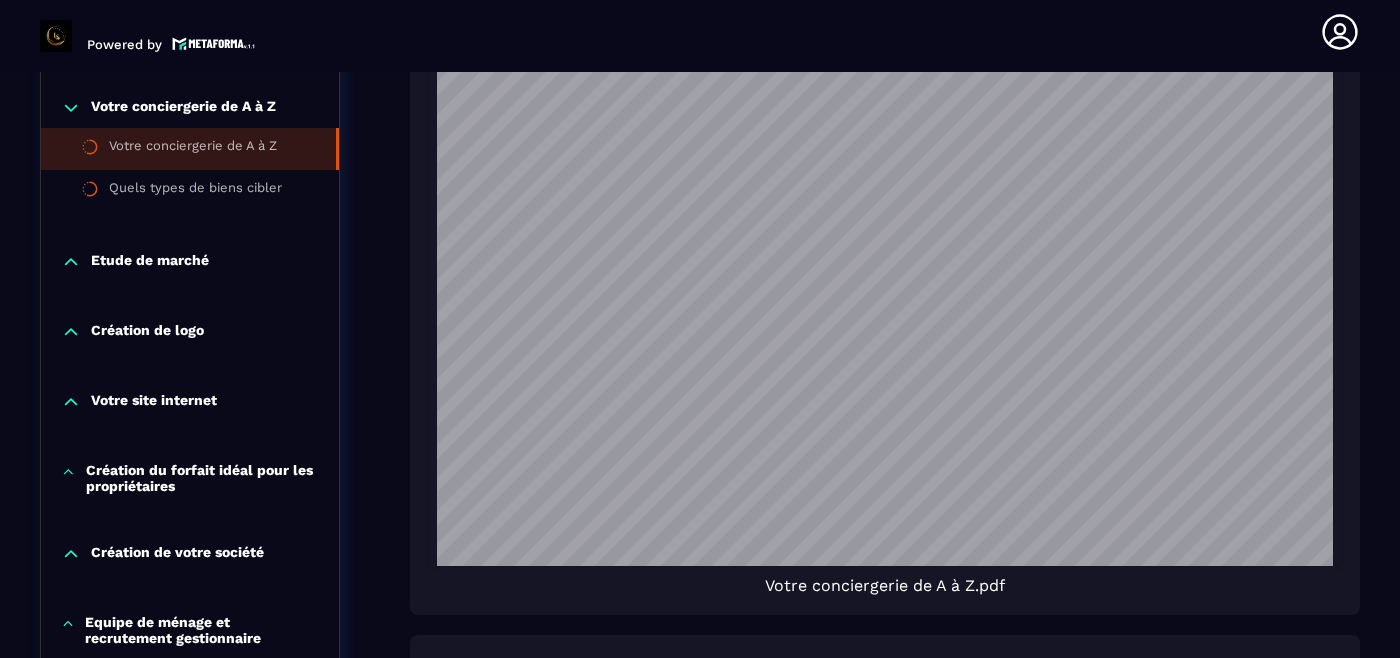scroll, scrollTop: 1592, scrollLeft: 0, axis: vertical 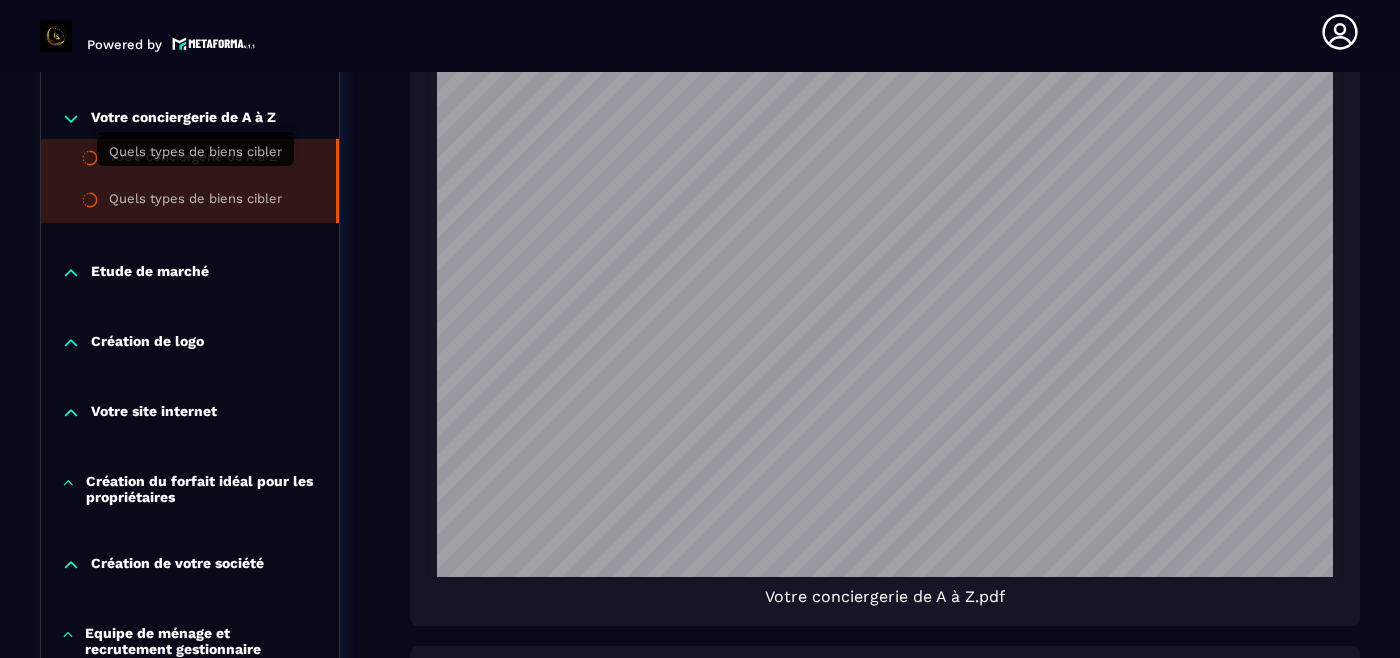 click on "Quels types de biens cibler" at bounding box center (195, 202) 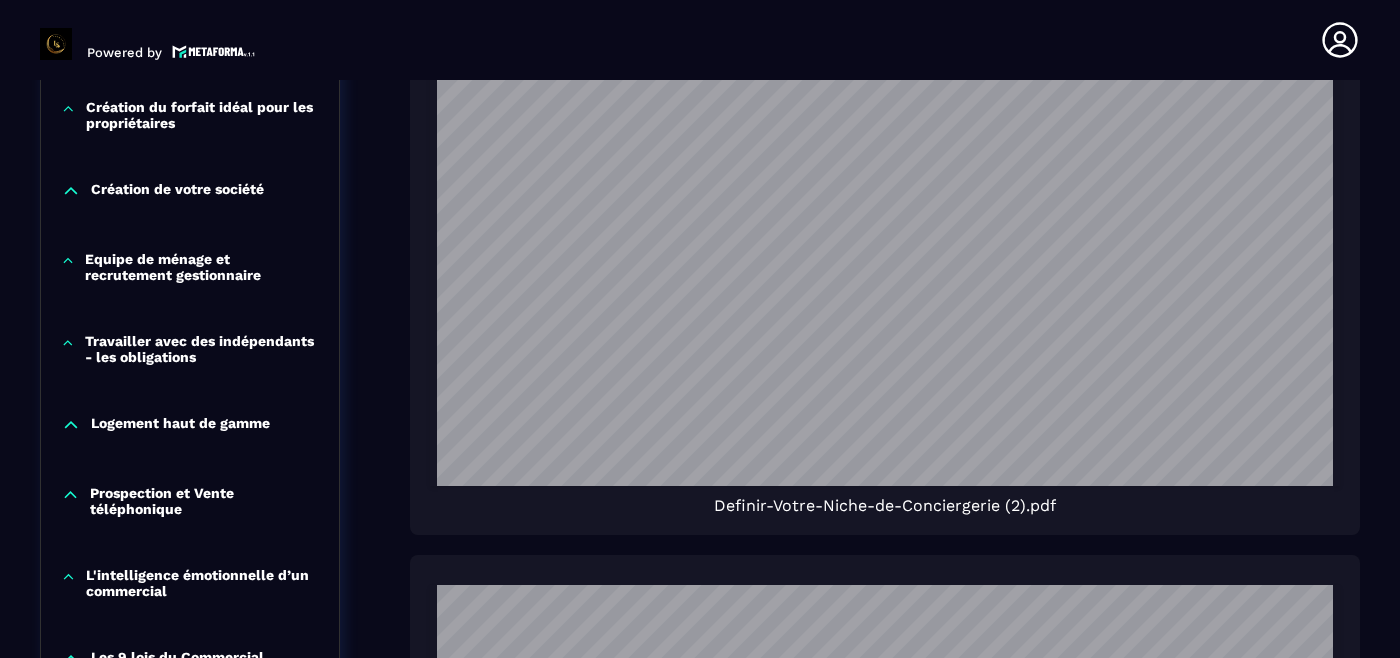 scroll, scrollTop: 8, scrollLeft: 0, axis: vertical 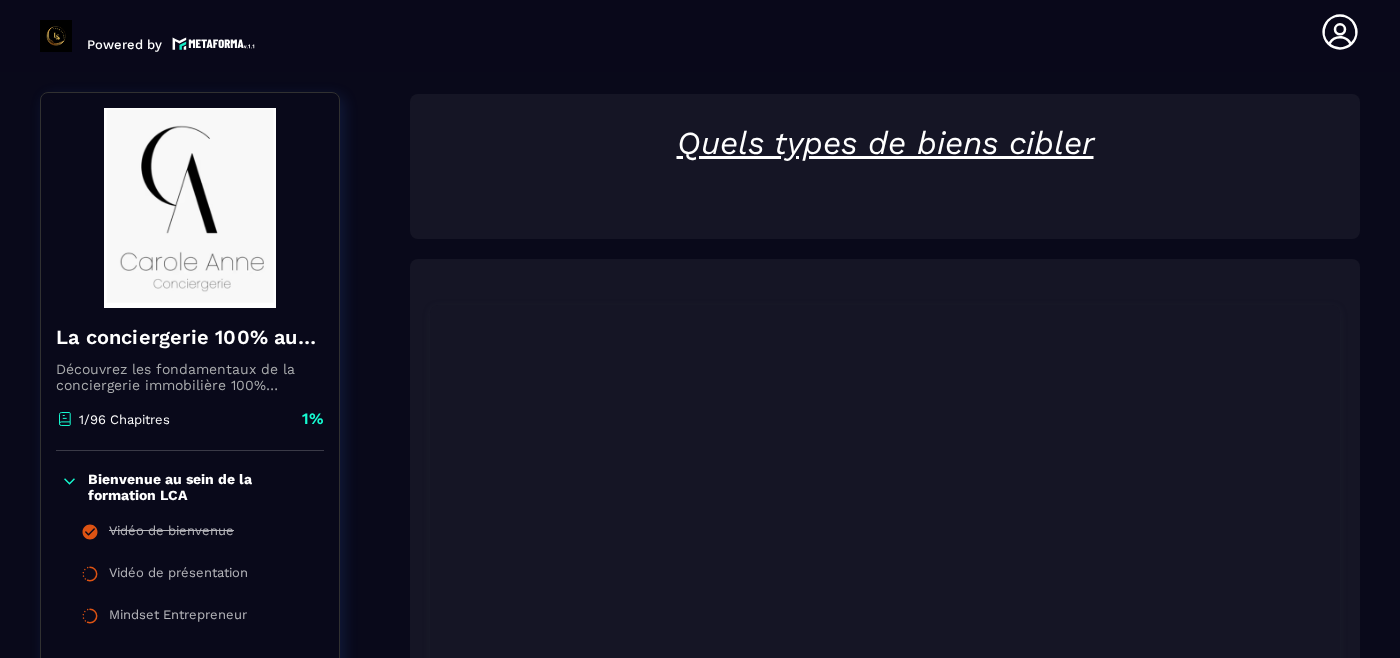 click on "Quels types de biens cibler" 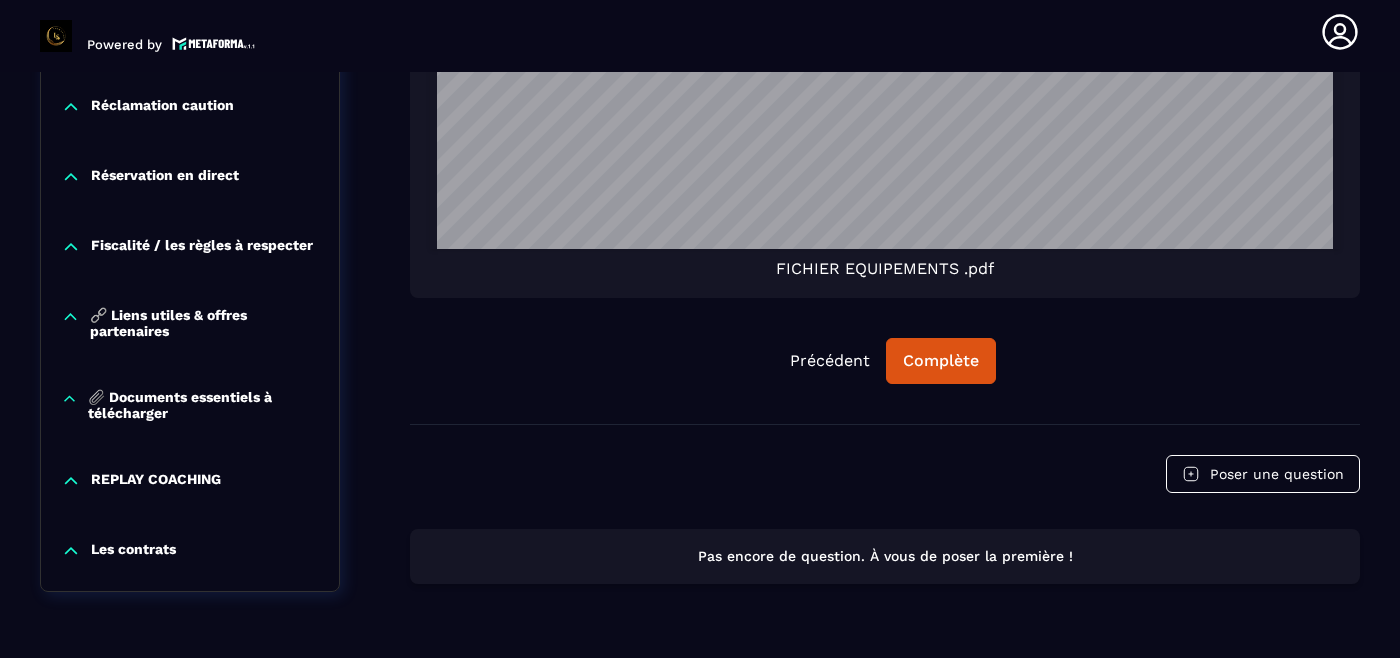 scroll, scrollTop: 2773, scrollLeft: 0, axis: vertical 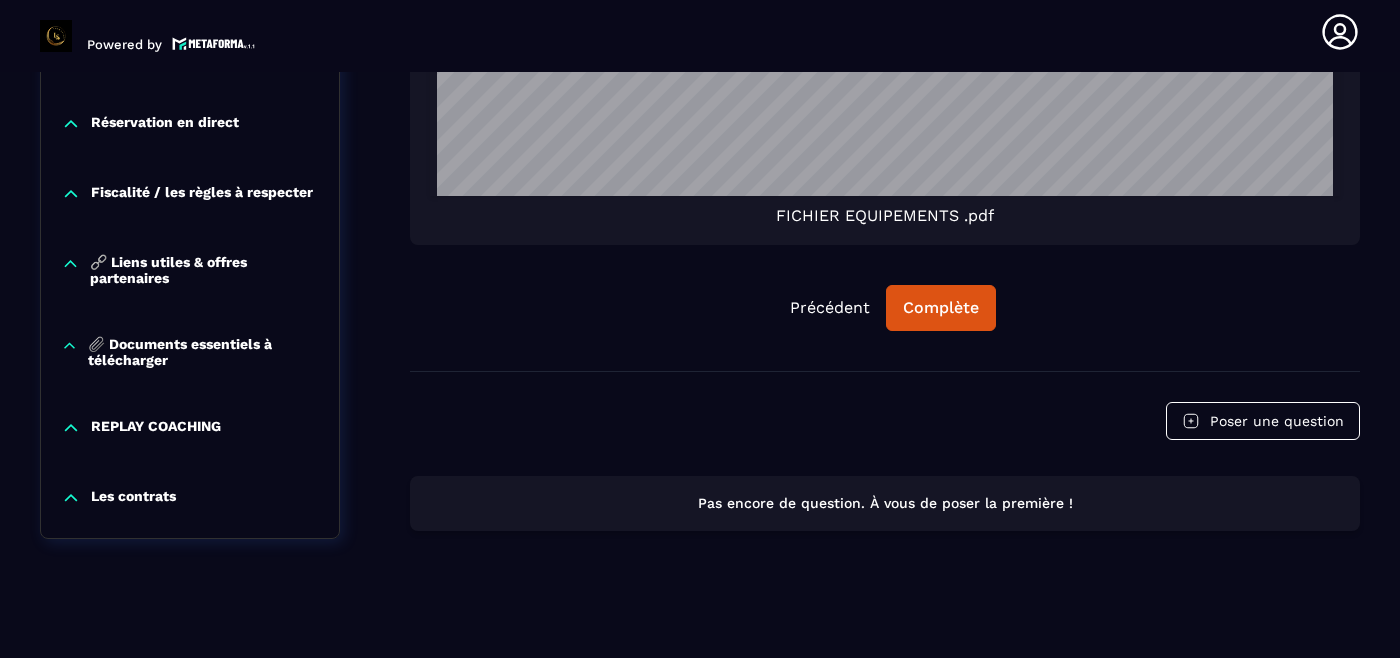 click on "FICHIER EQUIPEMENTS .pdf" at bounding box center [885, 215] 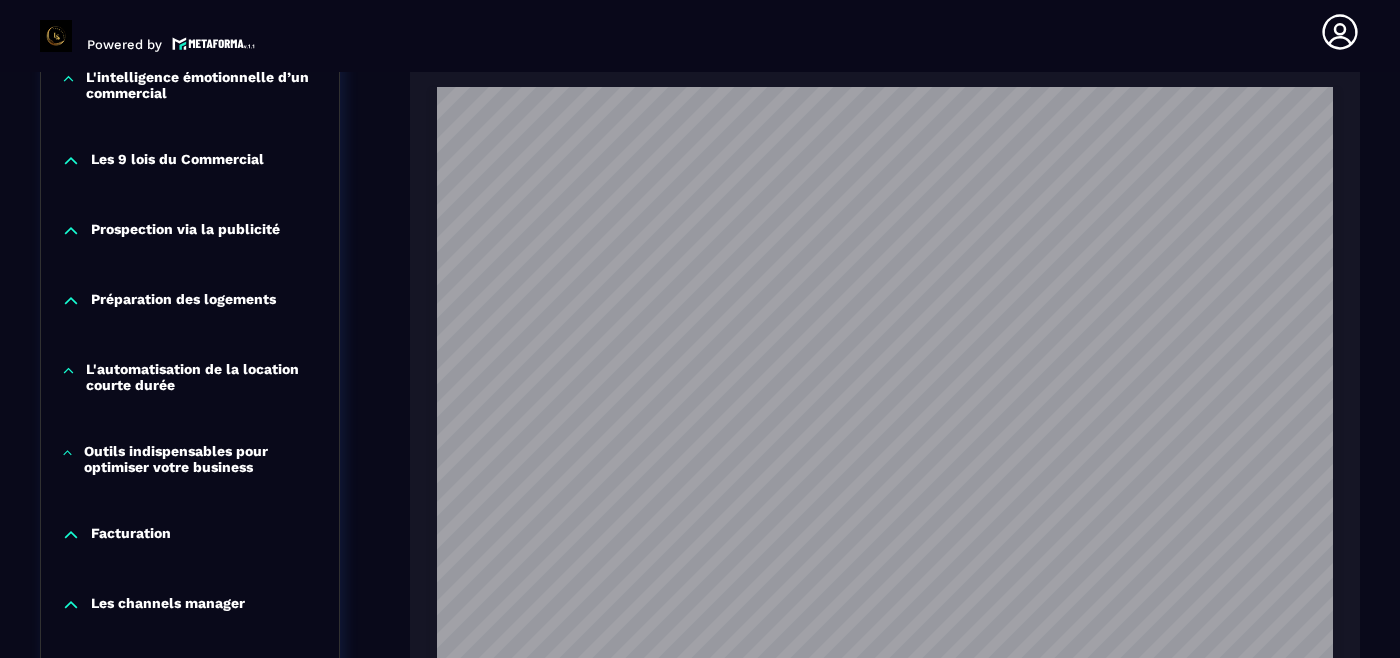 scroll, scrollTop: 2046, scrollLeft: 0, axis: vertical 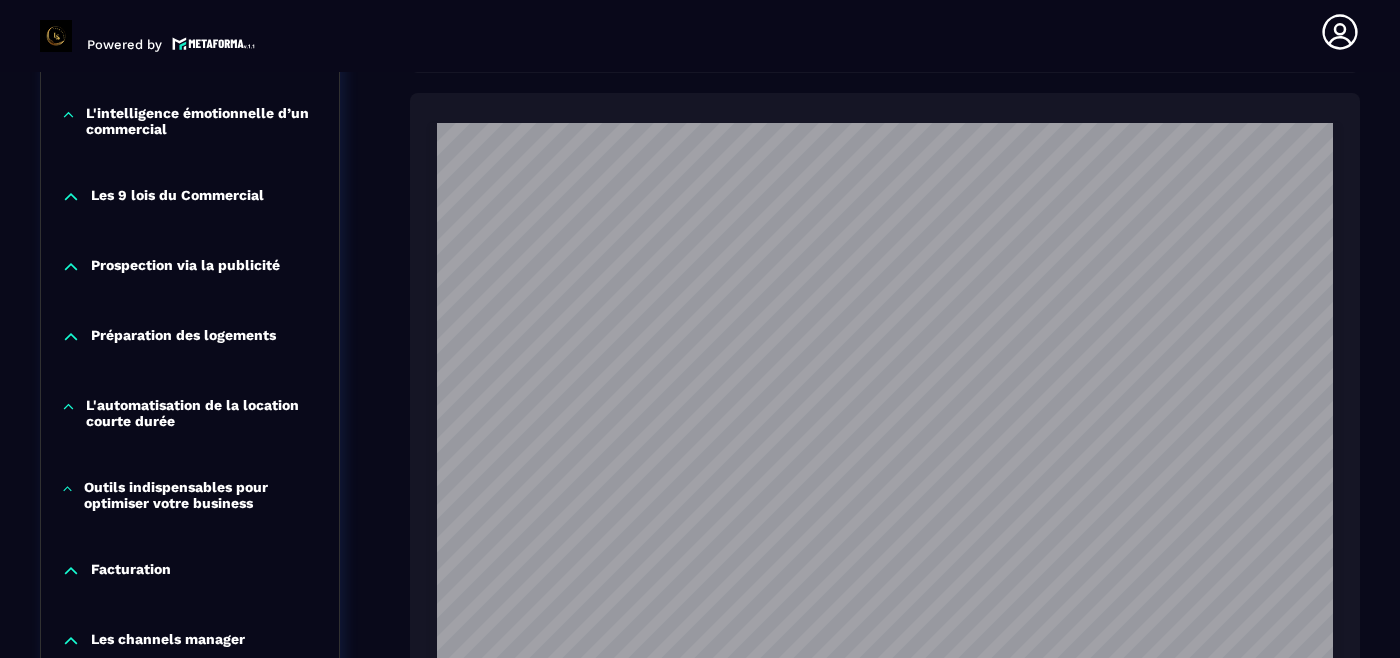 click on "Les 9 lois du Commercial" 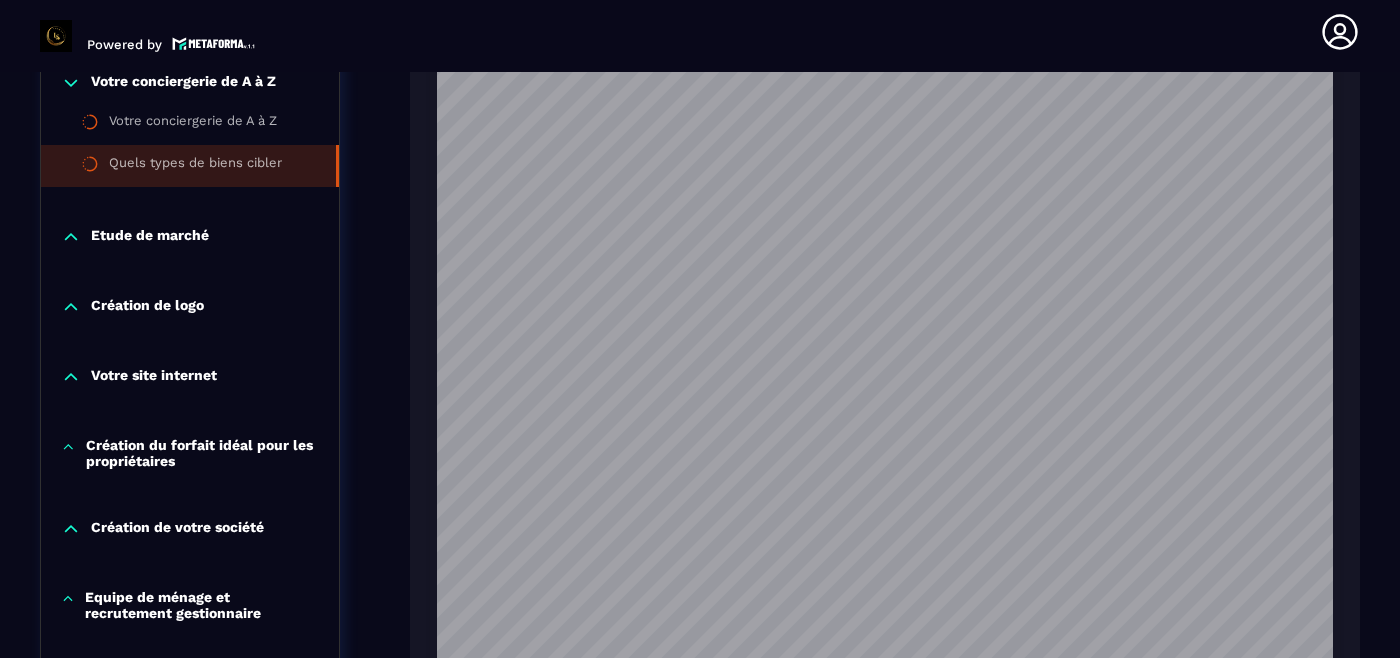 scroll, scrollTop: 1210, scrollLeft: 0, axis: vertical 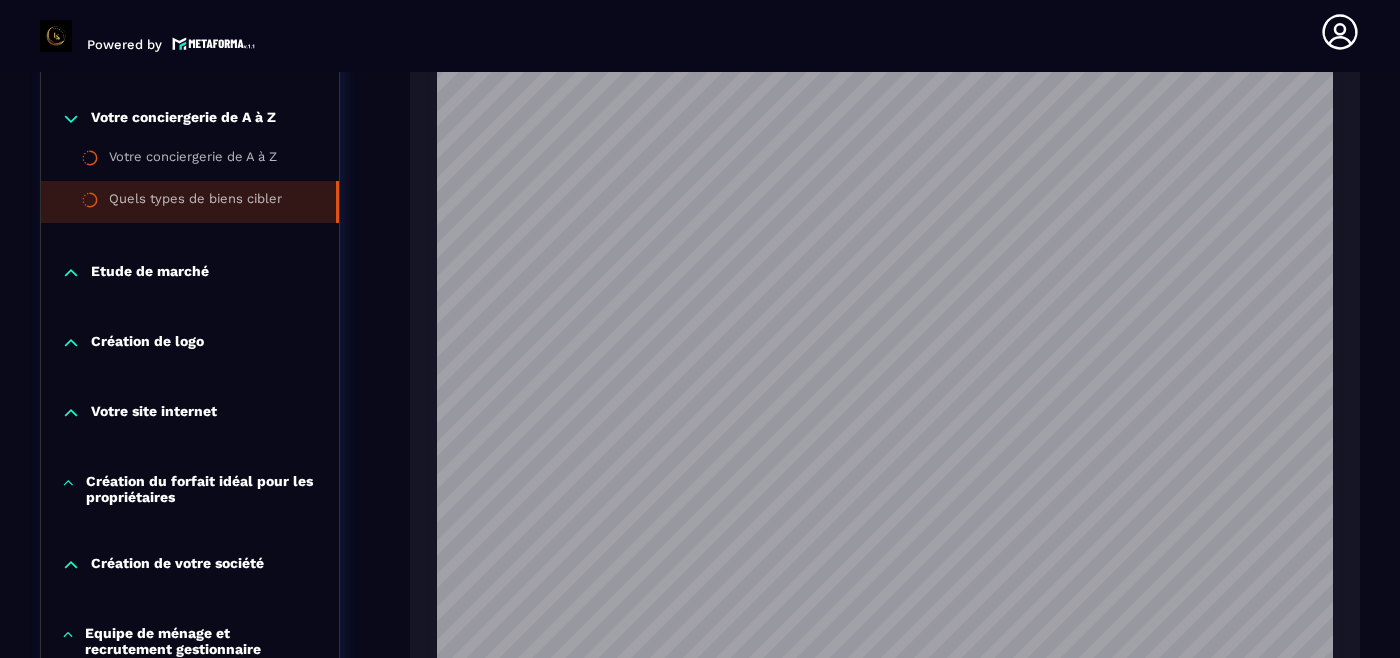 click on "Etude de marché" at bounding box center (150, 273) 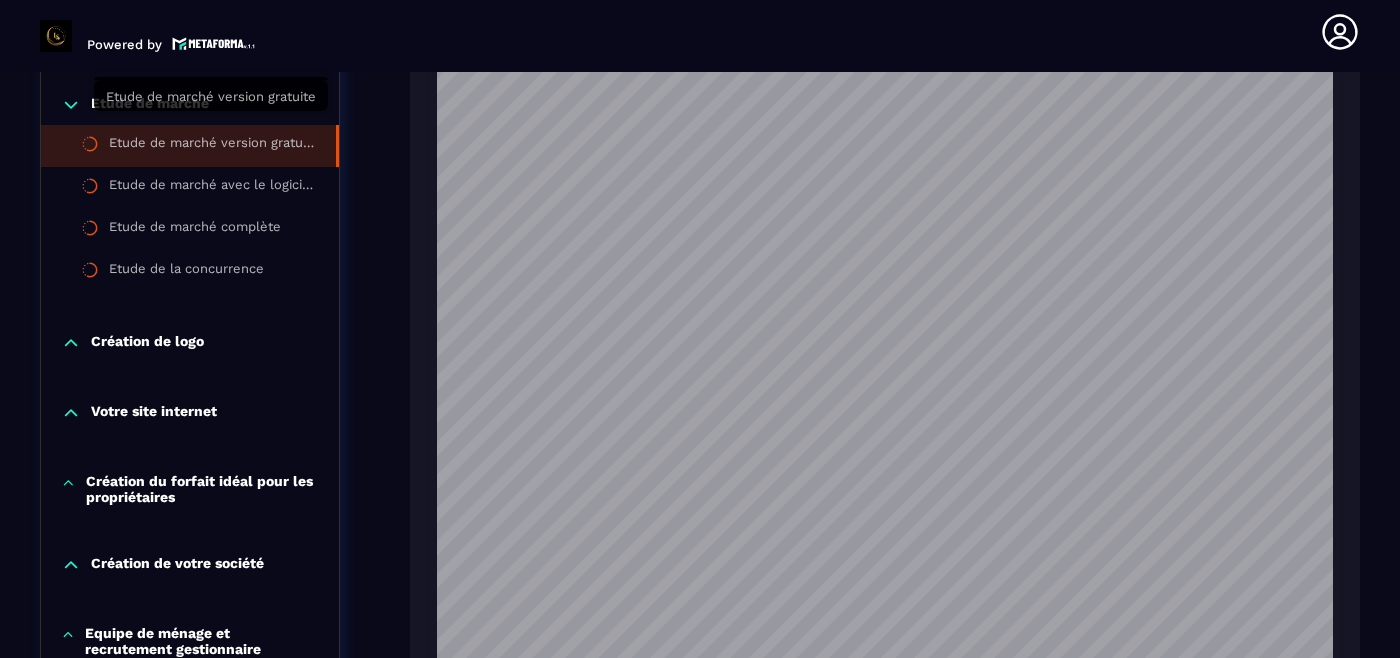 click on "Etude de marché version gratuite" at bounding box center (212, 146) 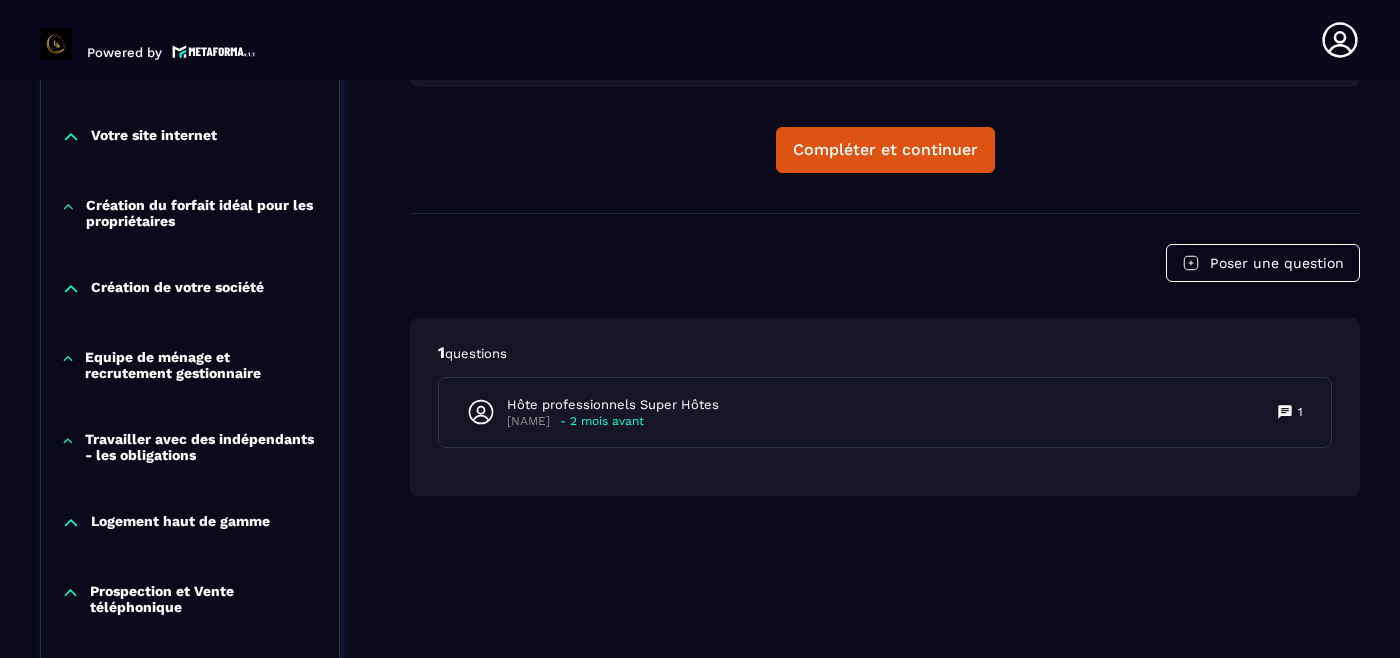 scroll, scrollTop: 8, scrollLeft: 0, axis: vertical 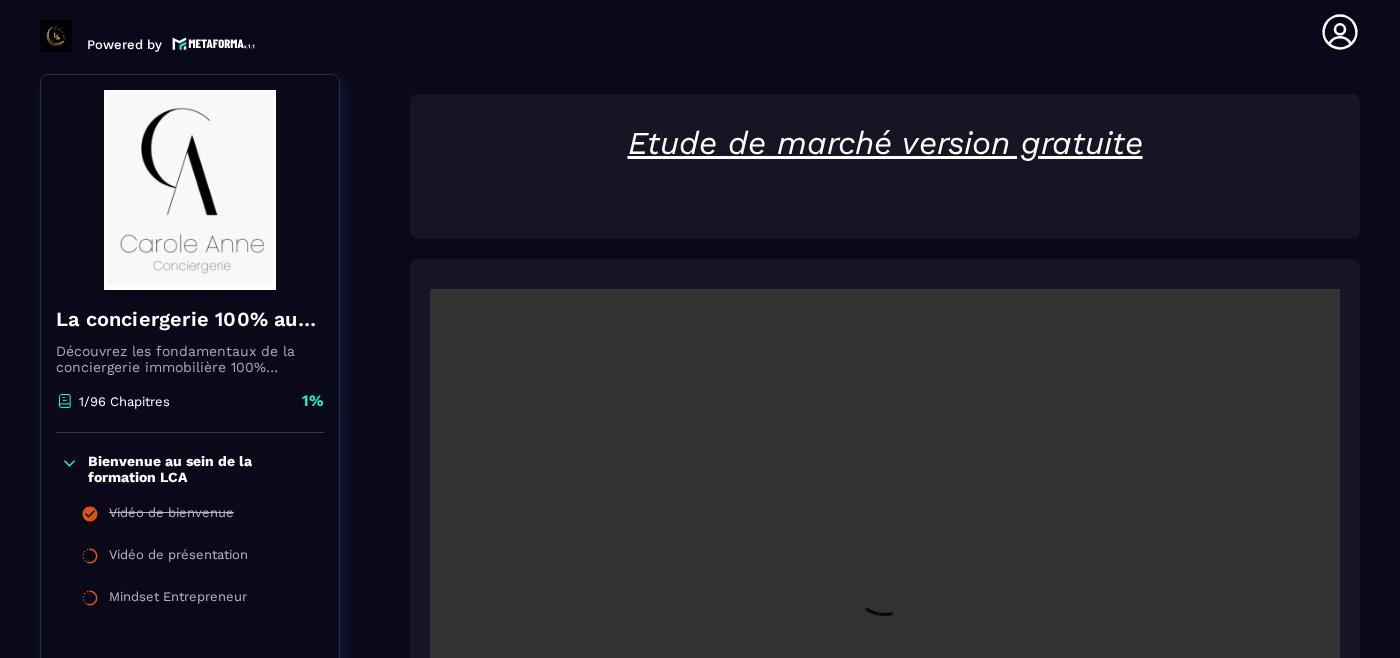 click at bounding box center [885, 200] 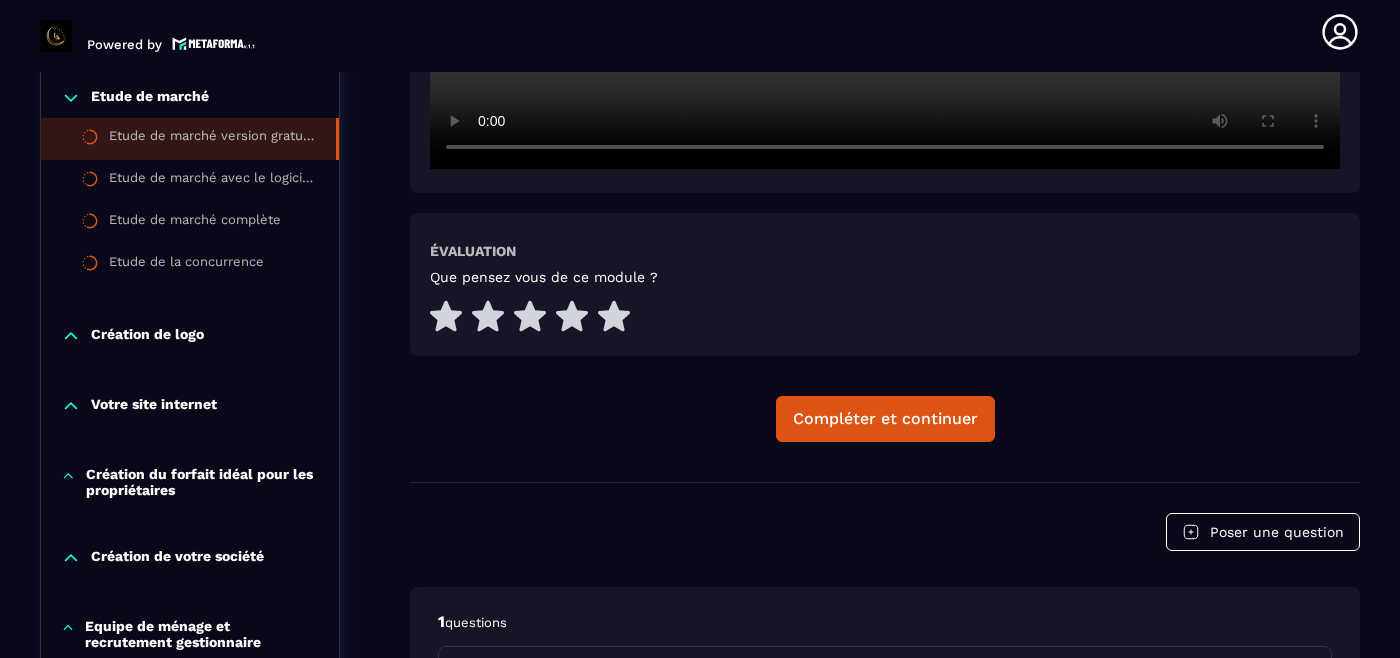 scroll, scrollTop: 897, scrollLeft: 0, axis: vertical 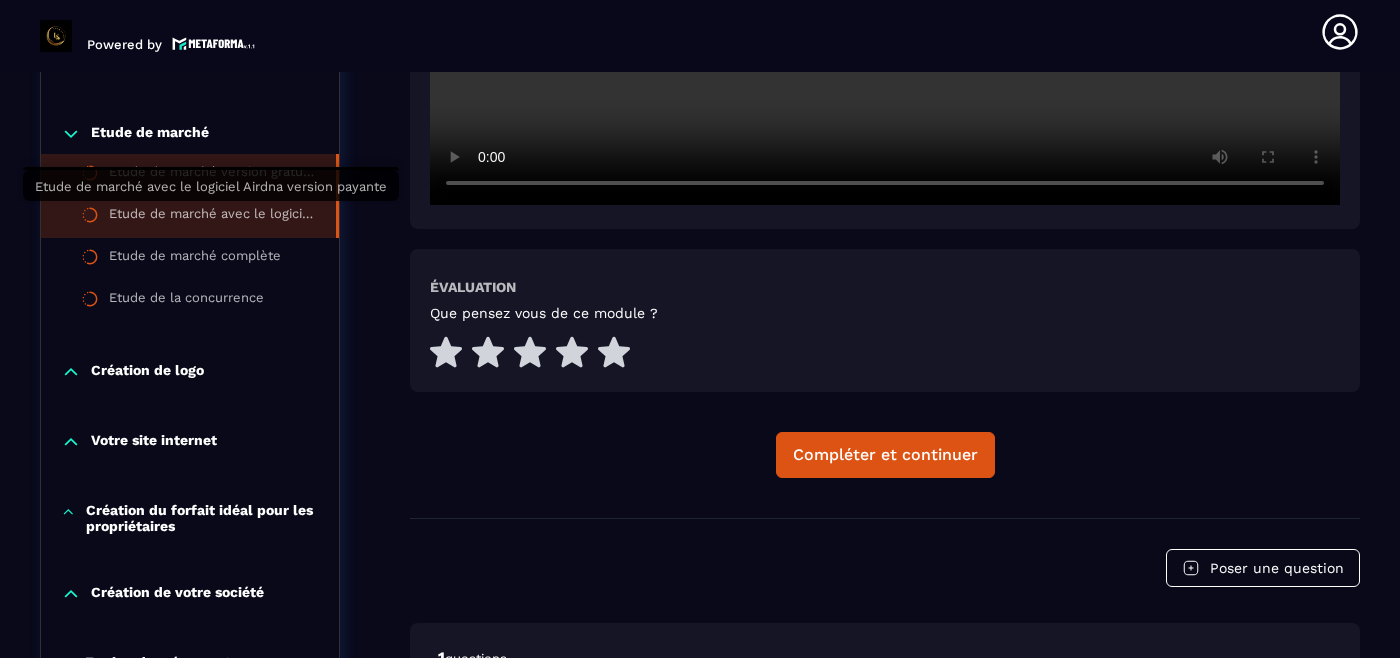 click on "Etude de marché avec le logiciel Airdna version payante" at bounding box center [212, 217] 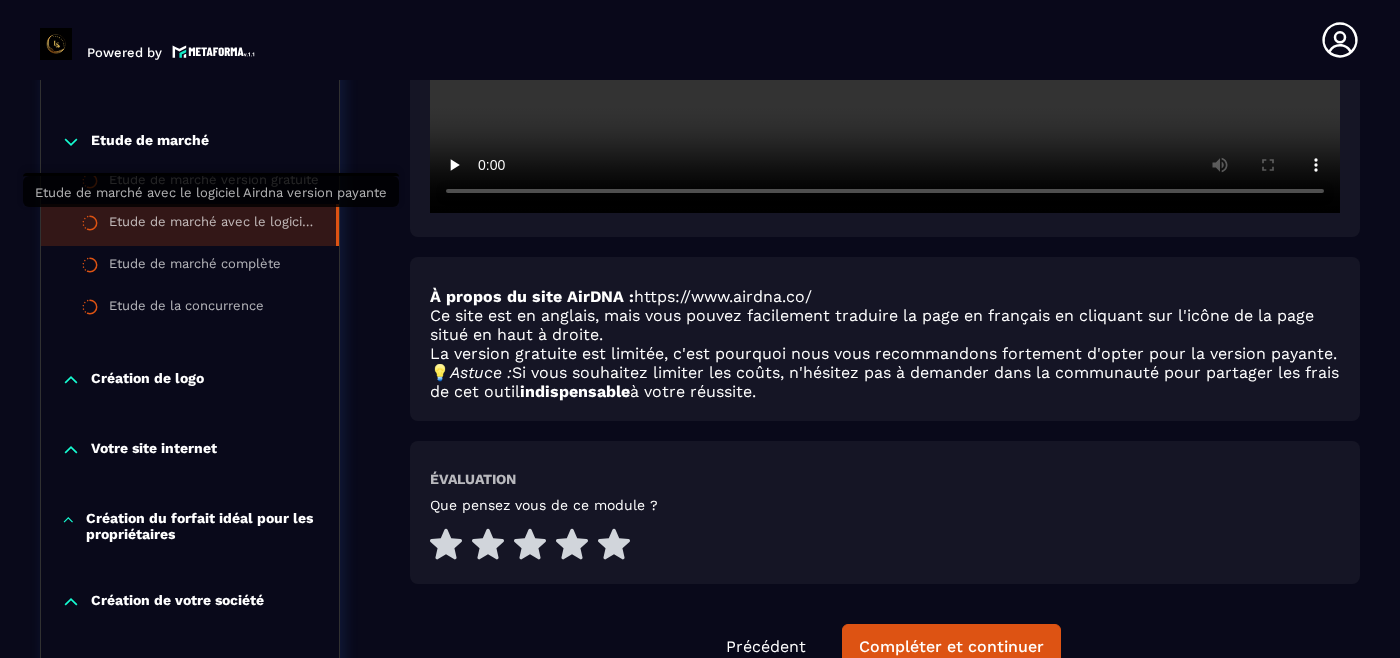 scroll, scrollTop: 606, scrollLeft: 0, axis: vertical 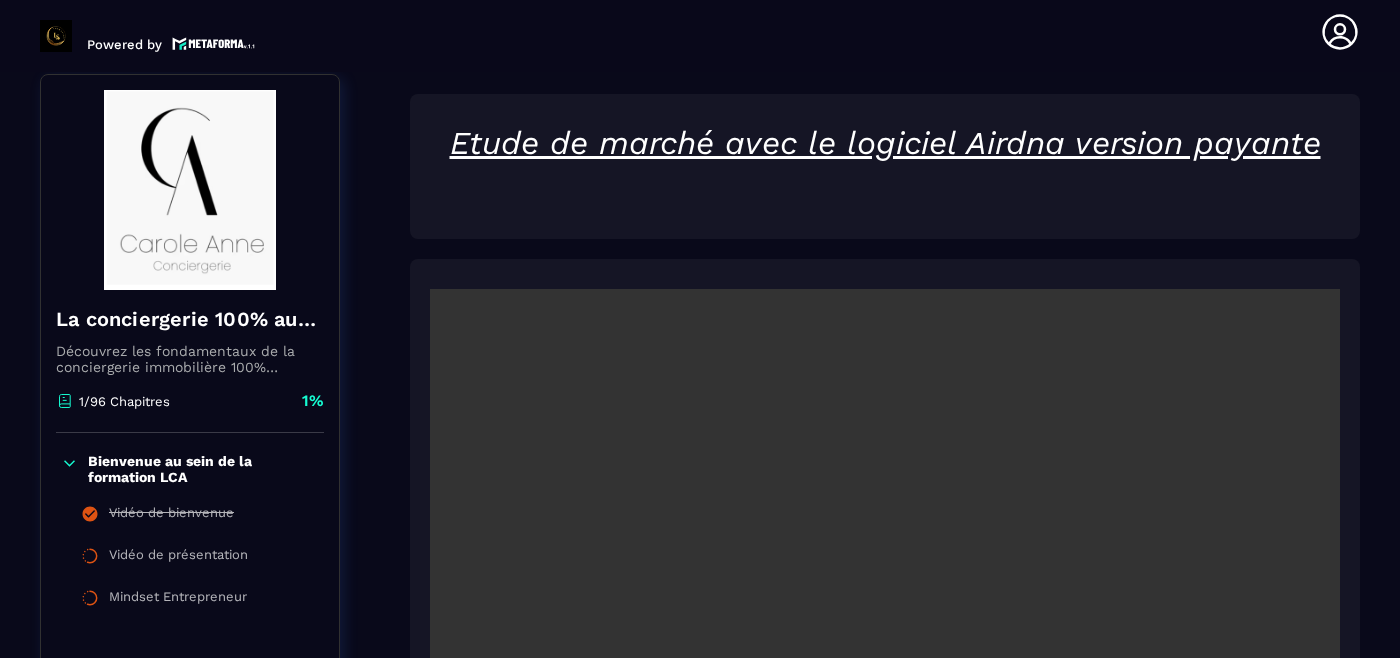 click at bounding box center (885, 200) 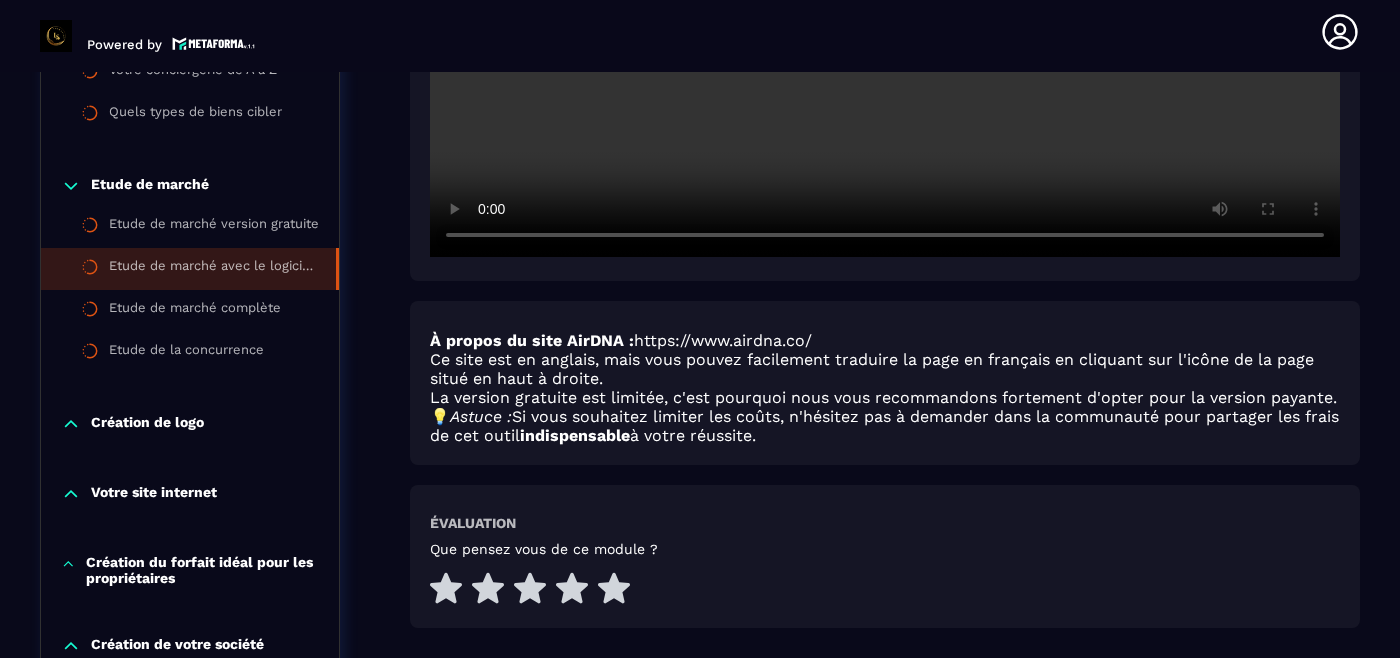 scroll, scrollTop: 824, scrollLeft: 0, axis: vertical 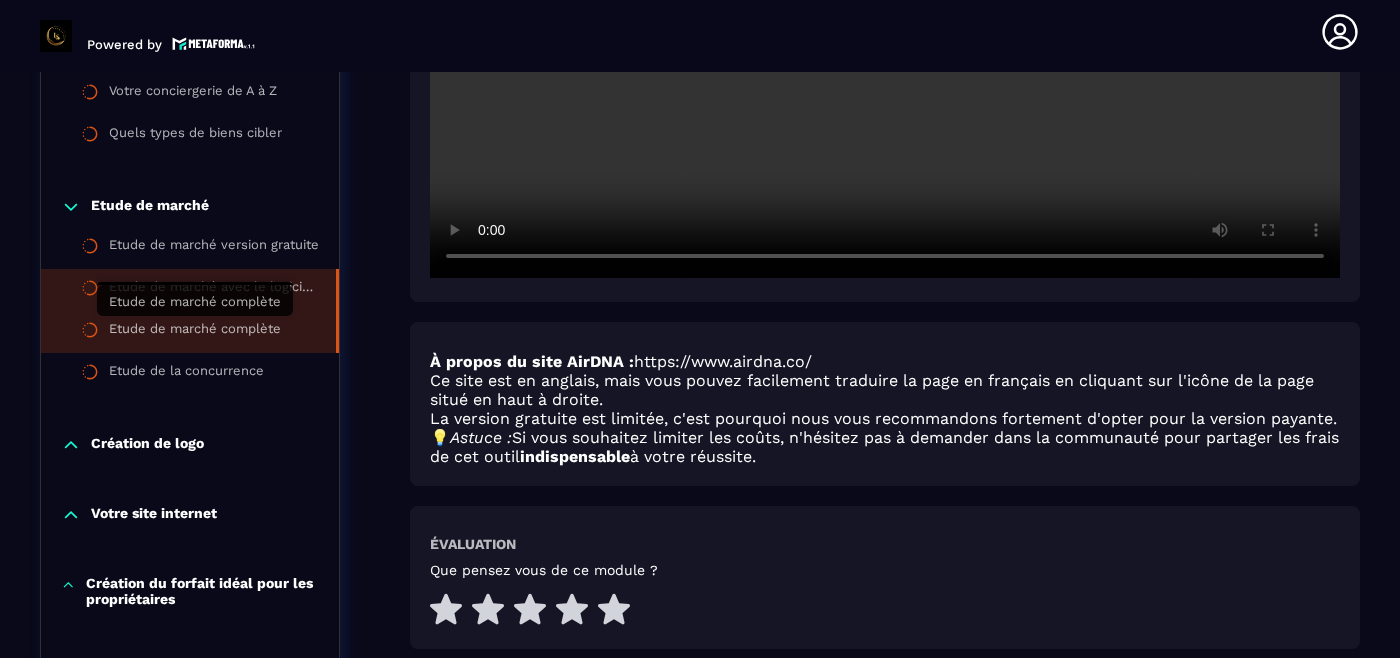 click on "Etude de marché complète" at bounding box center (195, 332) 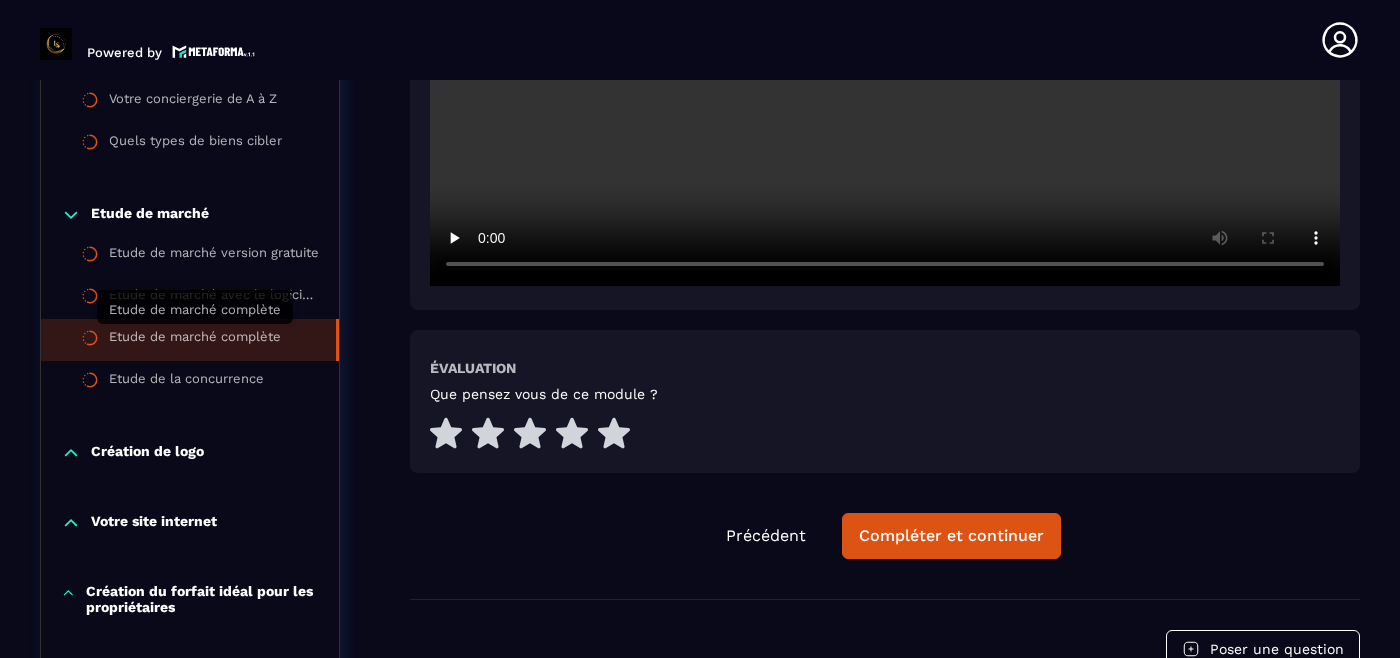 scroll, scrollTop: 751, scrollLeft: 0, axis: vertical 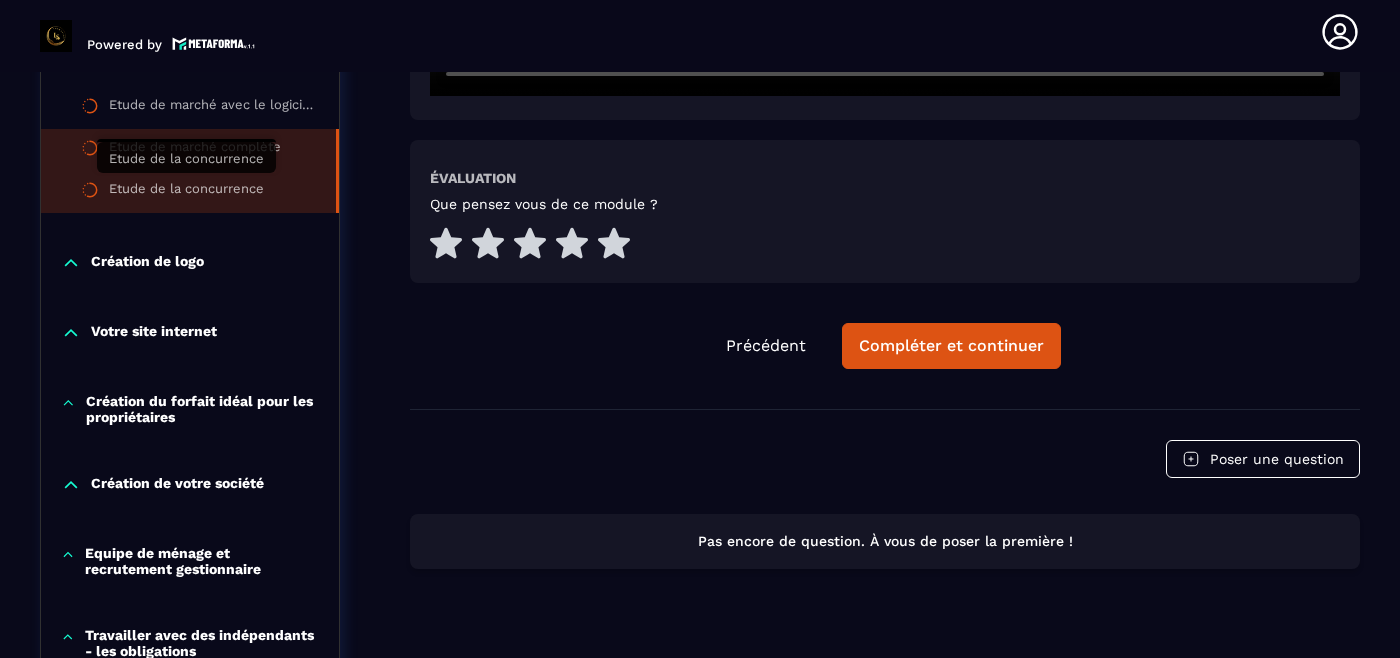 click on "Etude de la concurrence" at bounding box center (186, 192) 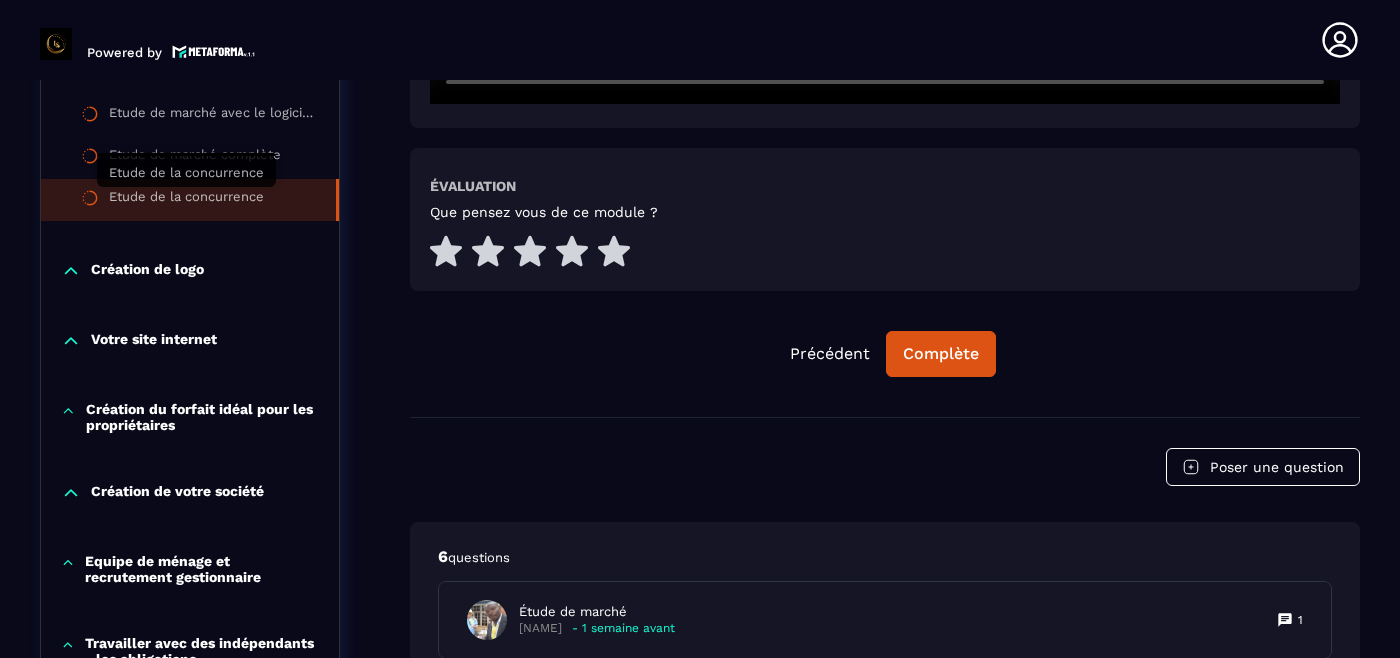 scroll, scrollTop: 8, scrollLeft: 0, axis: vertical 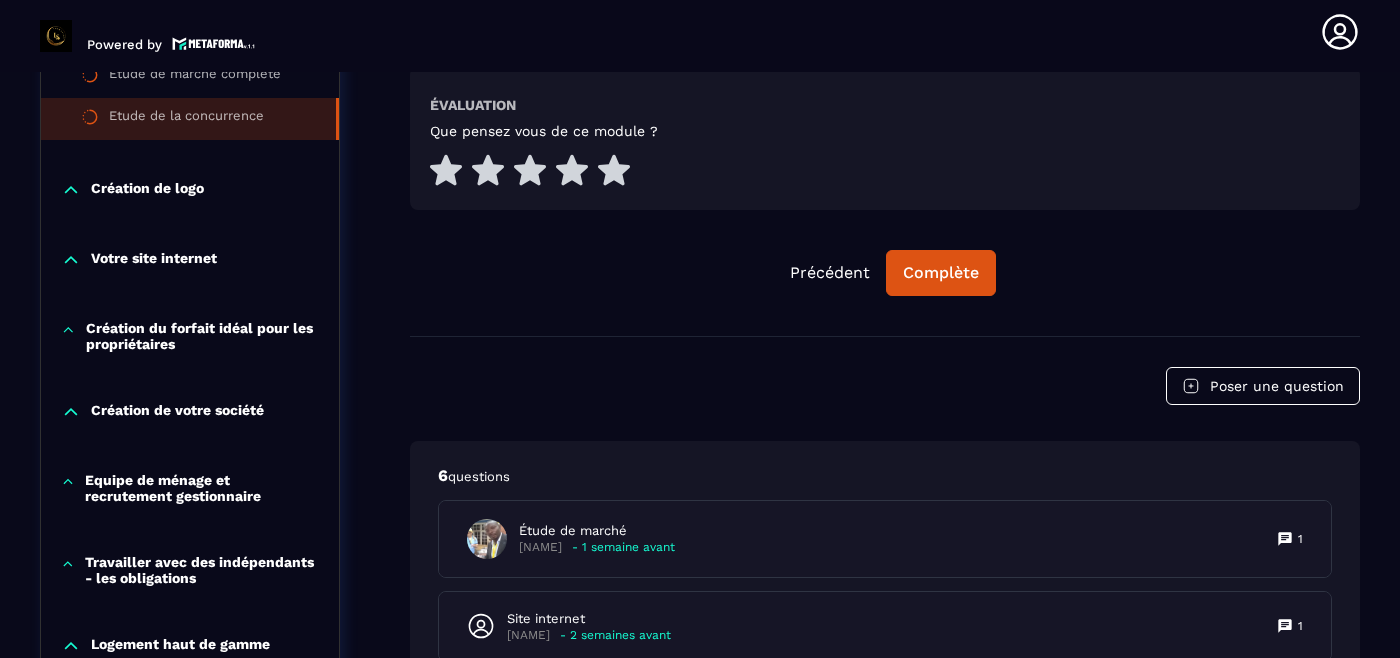click on "Création de logo" at bounding box center [147, 190] 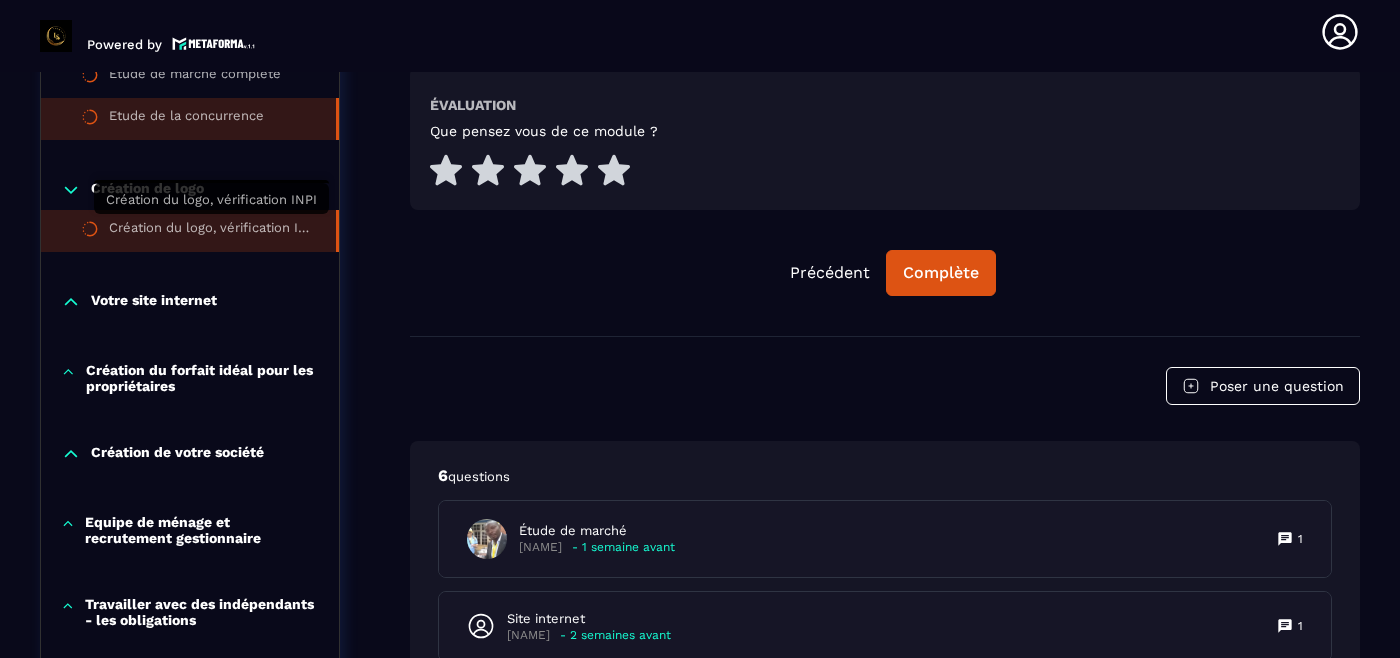 click on "Création du logo, vérification INPI" at bounding box center (212, 231) 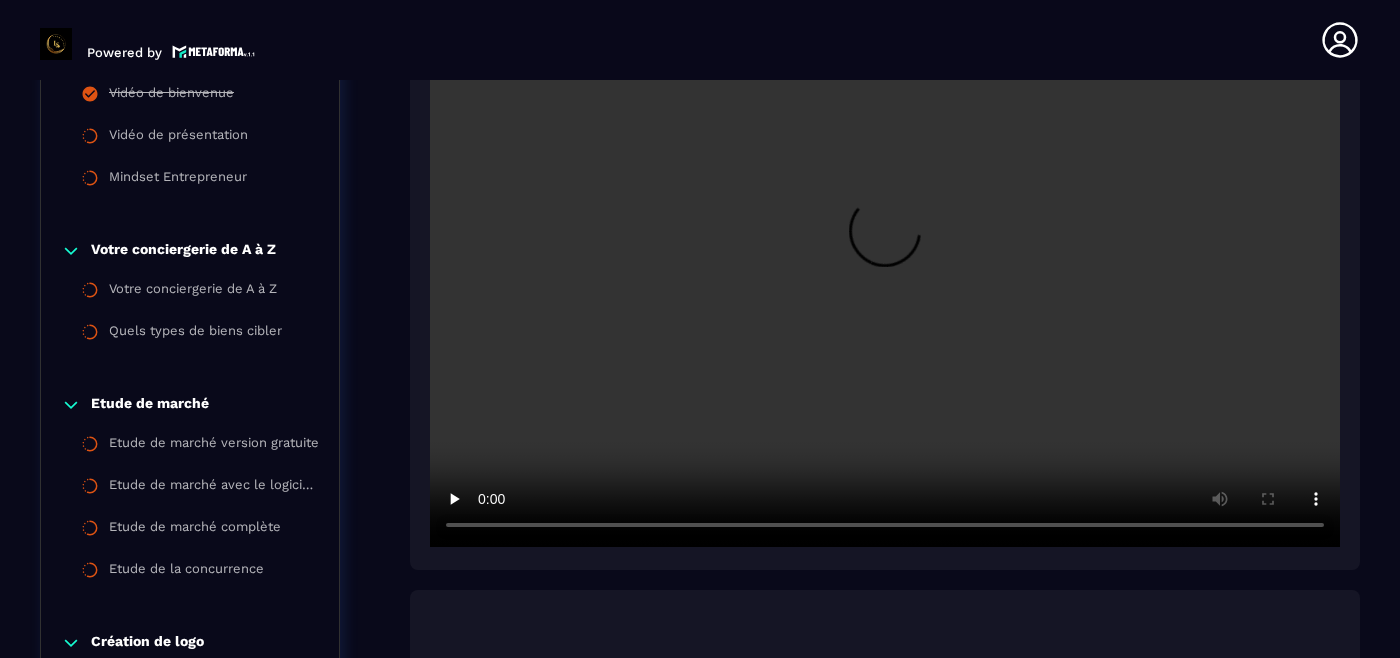 scroll, scrollTop: 8, scrollLeft: 0, axis: vertical 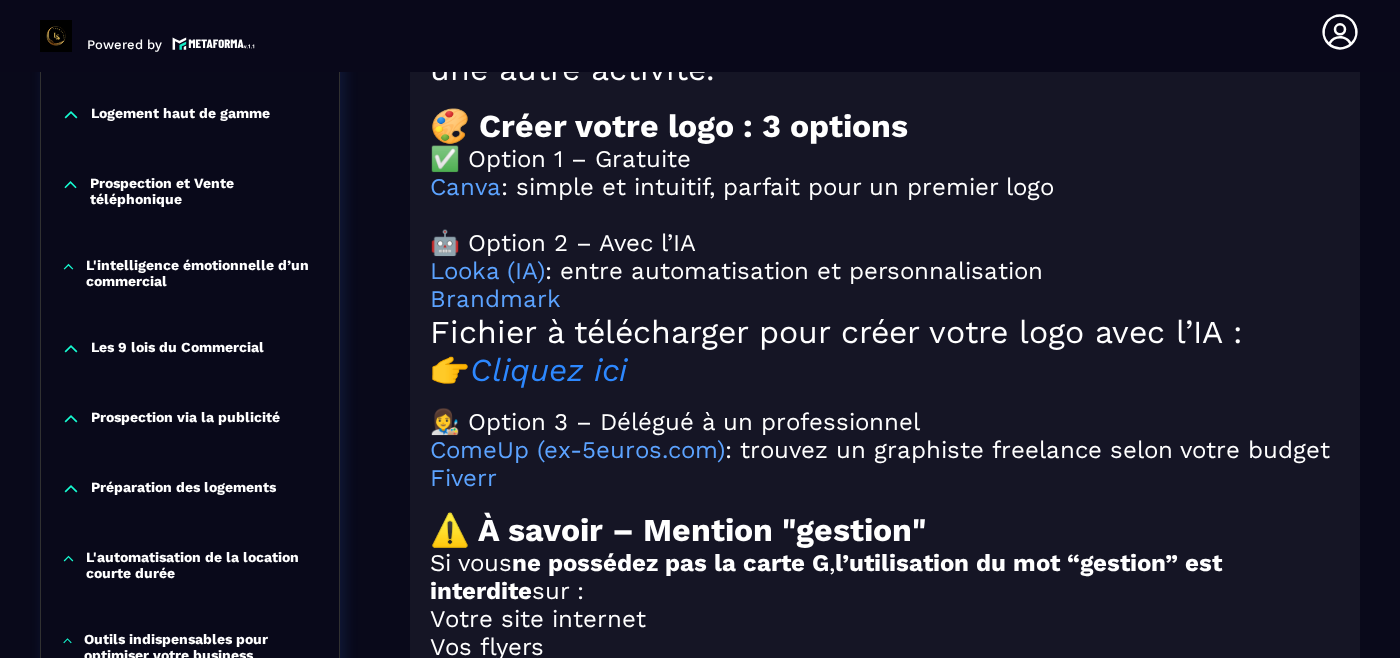 click on "Cliquez ici" at bounding box center (548, 370) 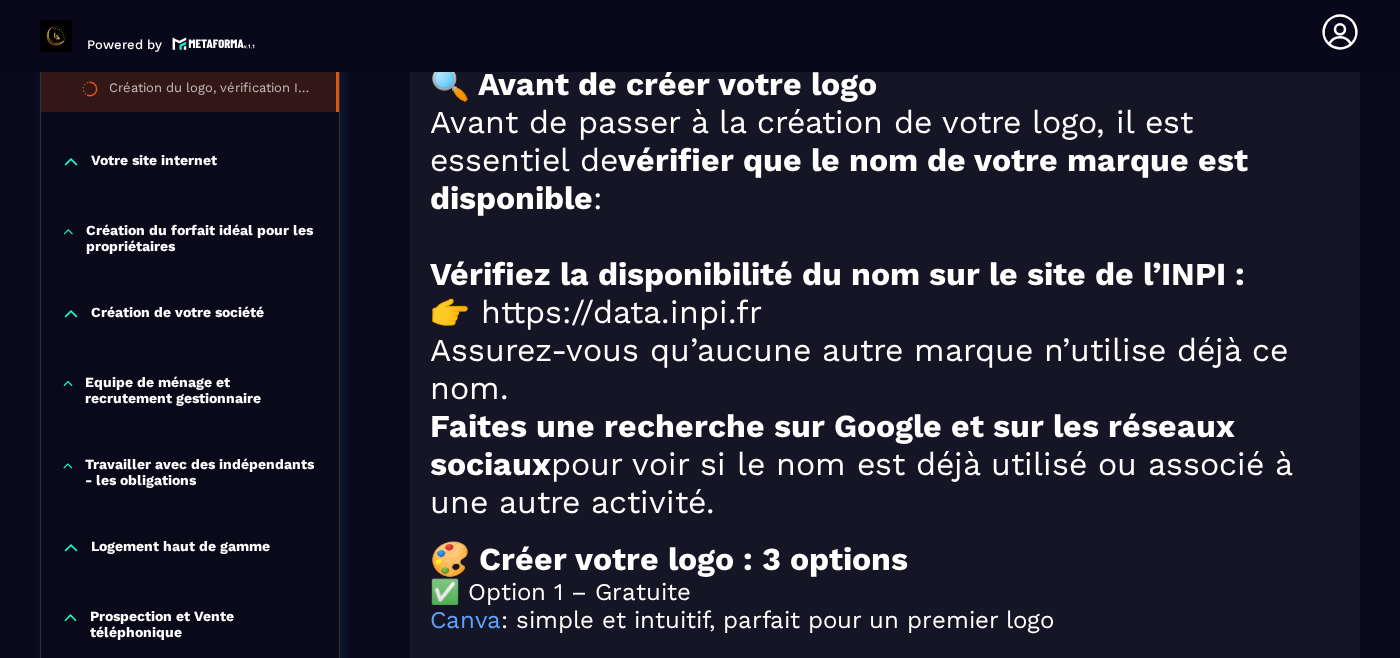 scroll, scrollTop: 1661, scrollLeft: 0, axis: vertical 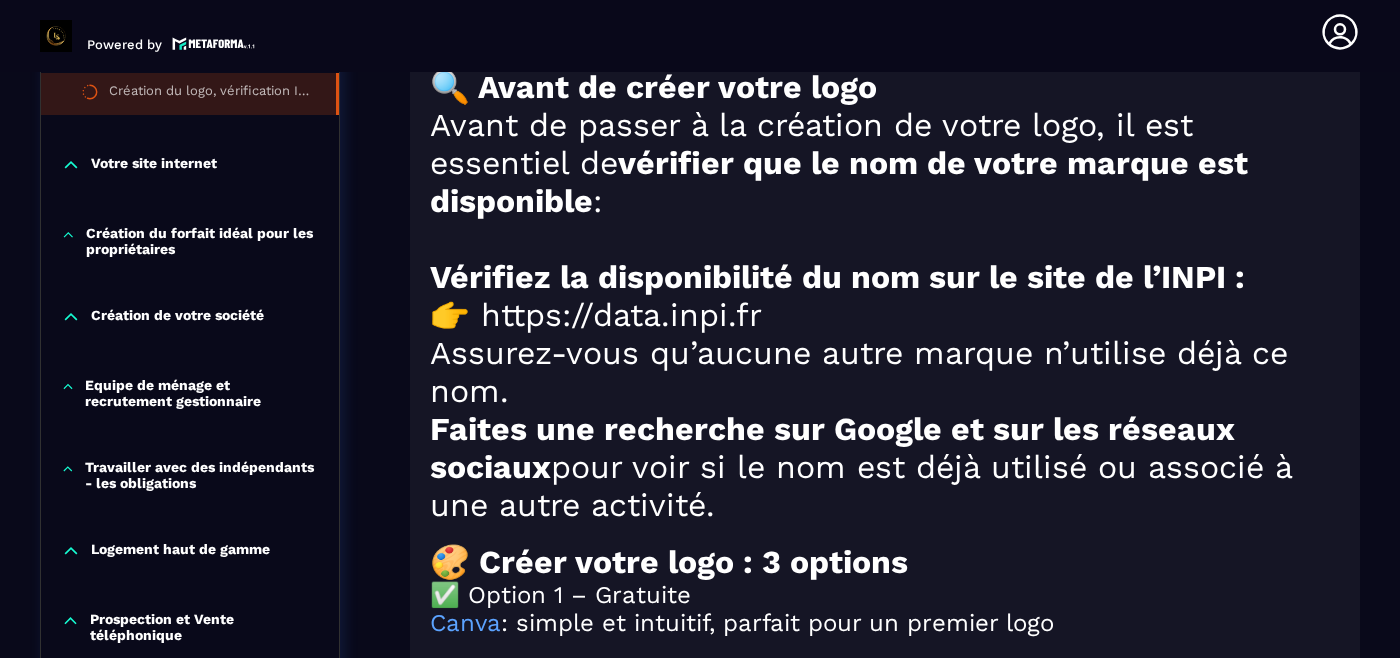 click on "Votre site internet" at bounding box center (154, 165) 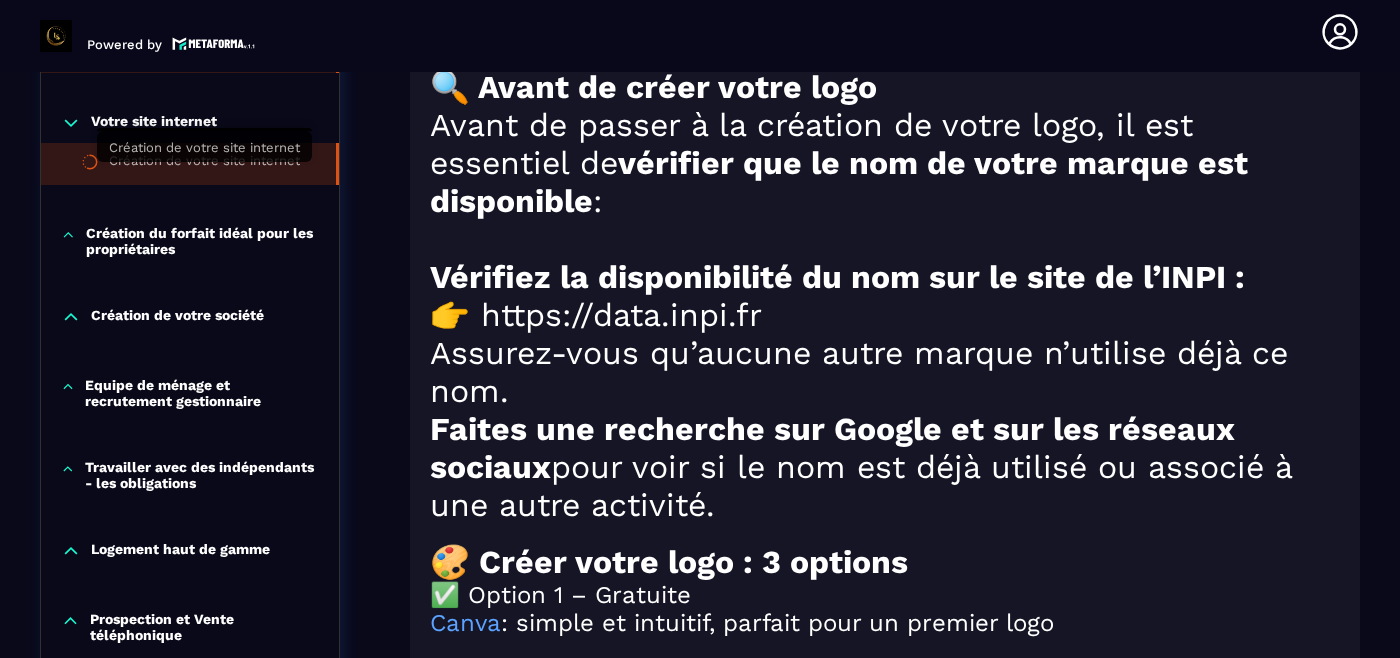 click on "Création de votre site internet" at bounding box center (204, 164) 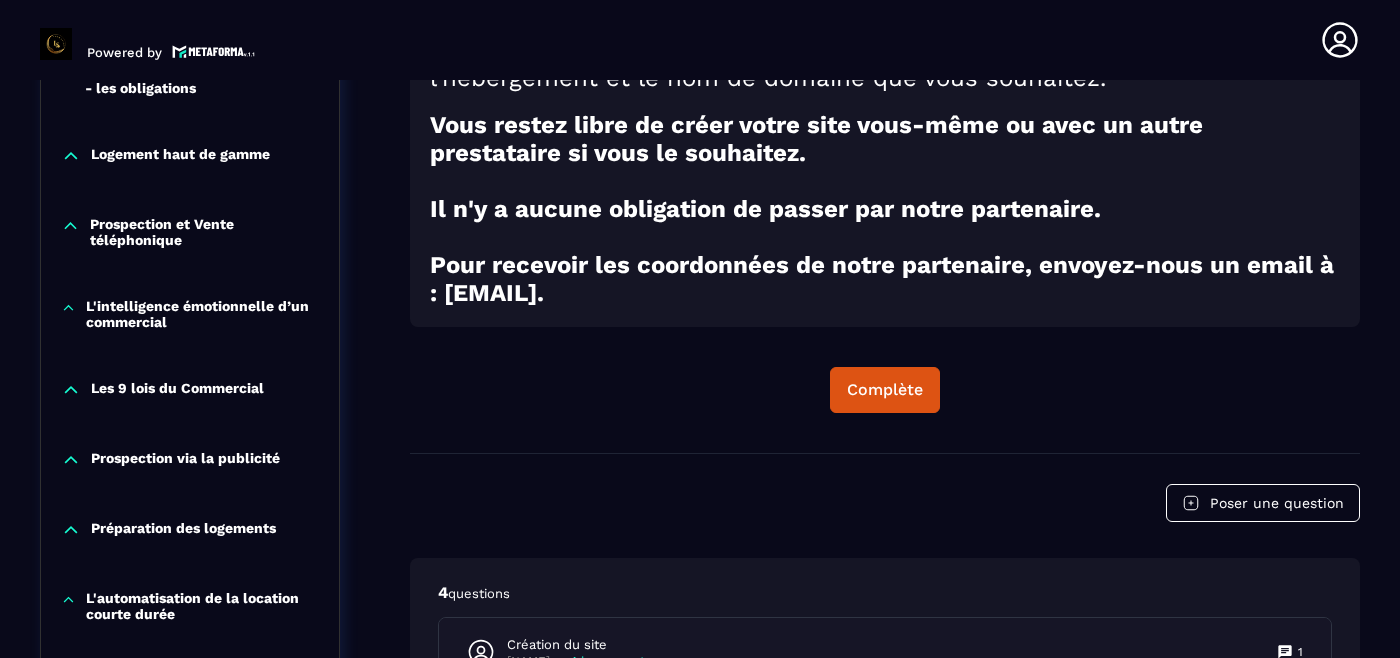 scroll, scrollTop: 8, scrollLeft: 0, axis: vertical 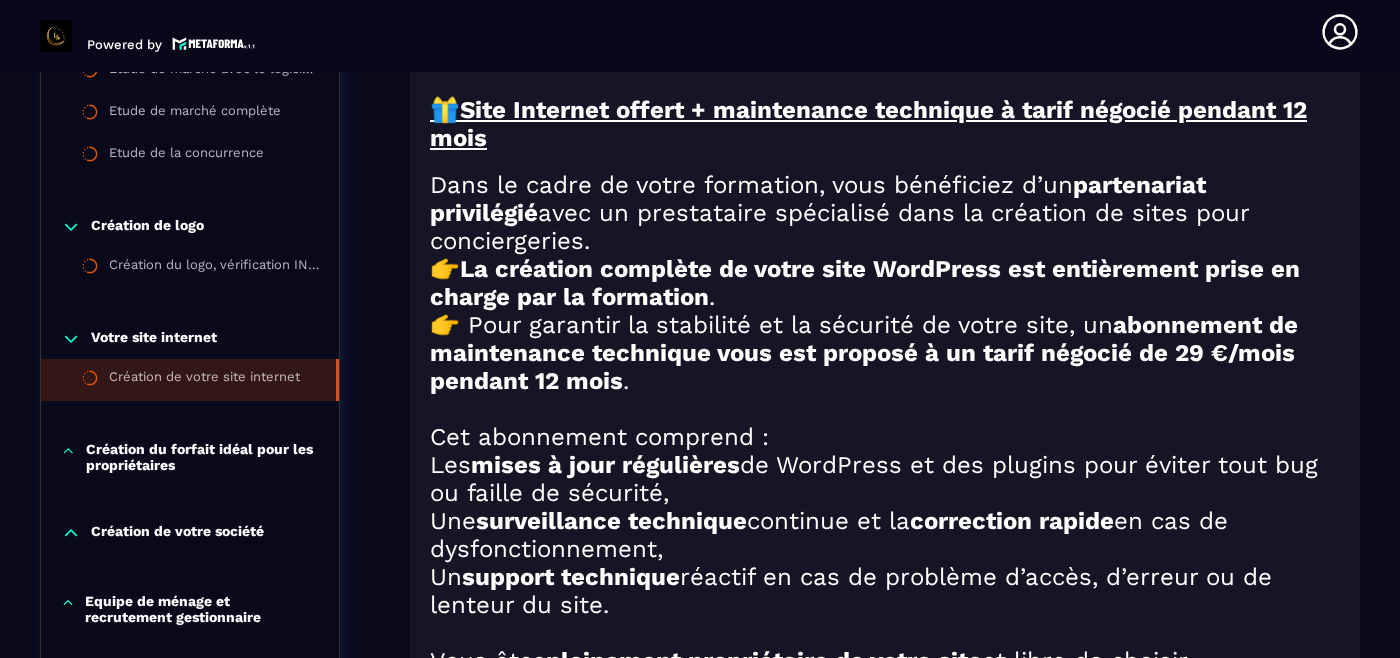 click on "Création du forfait idéal pour les propriétaires" at bounding box center (202, 457) 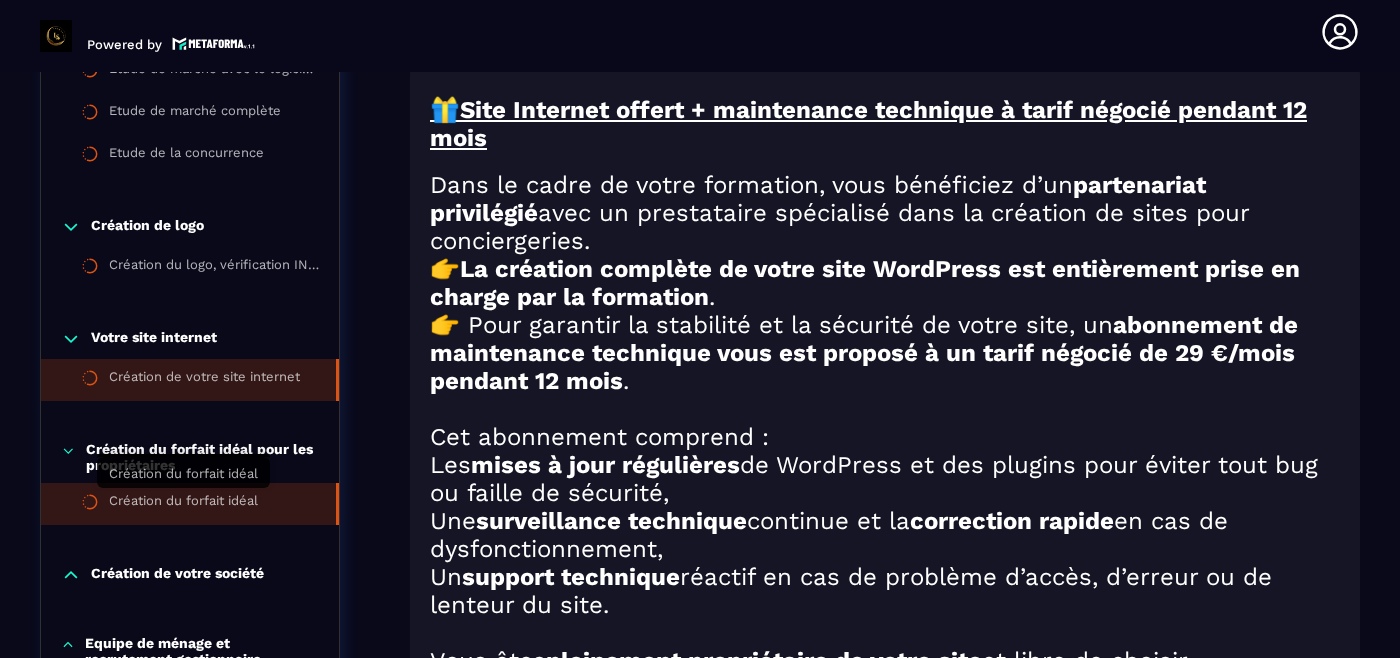 click on "Création du forfait idéal" at bounding box center (183, 504) 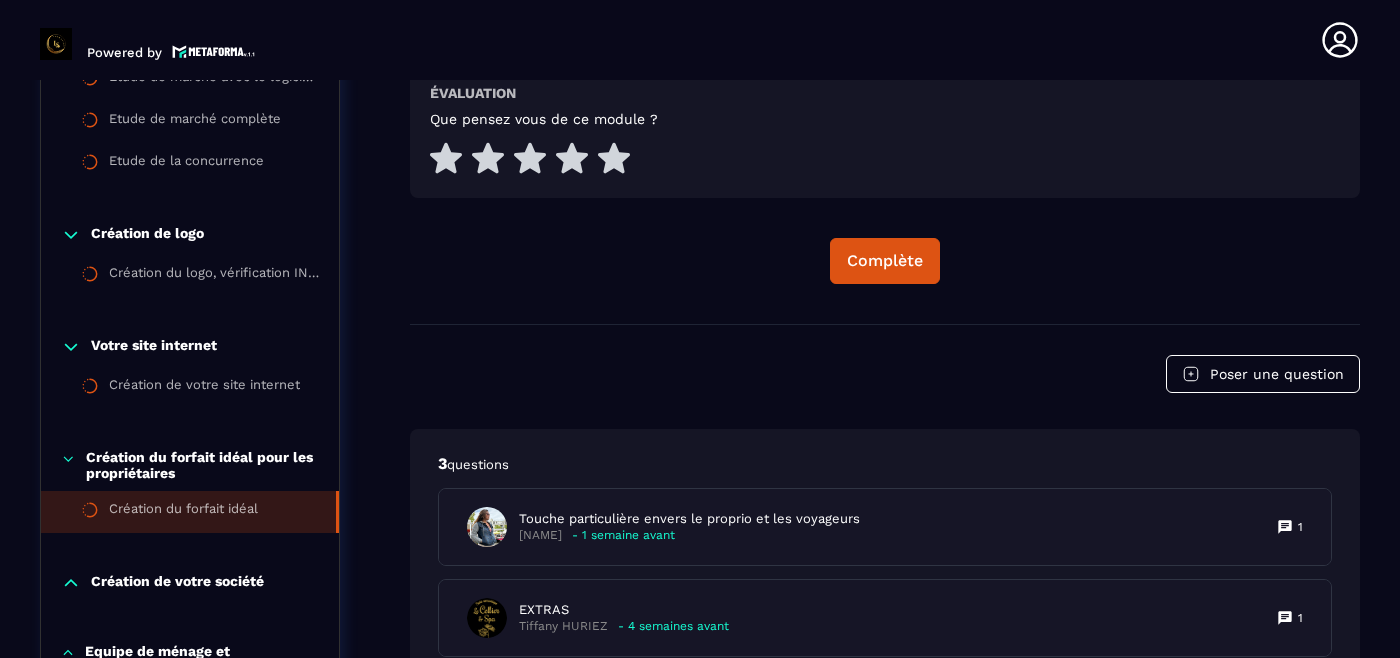 scroll, scrollTop: 8, scrollLeft: 0, axis: vertical 